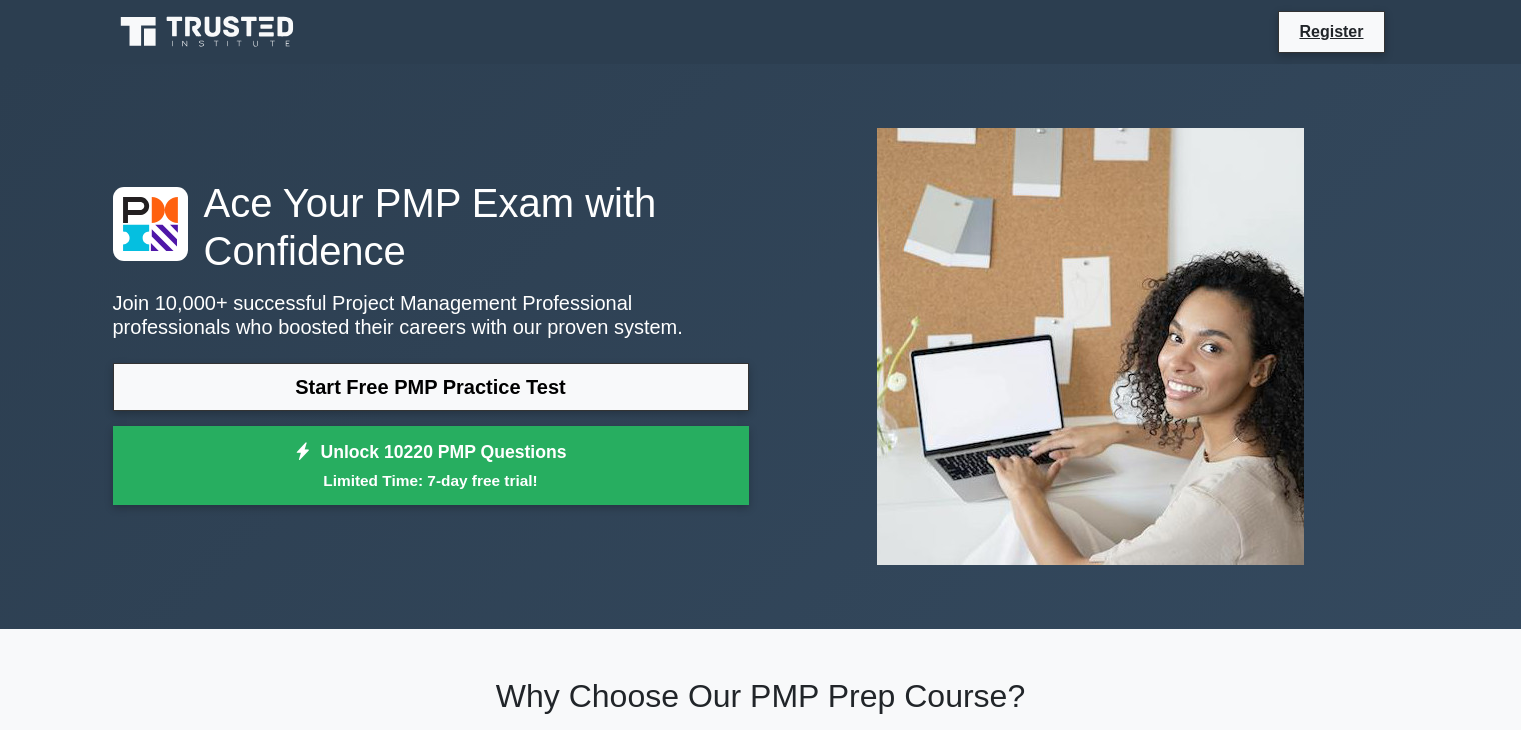 scroll, scrollTop: 0, scrollLeft: 0, axis: both 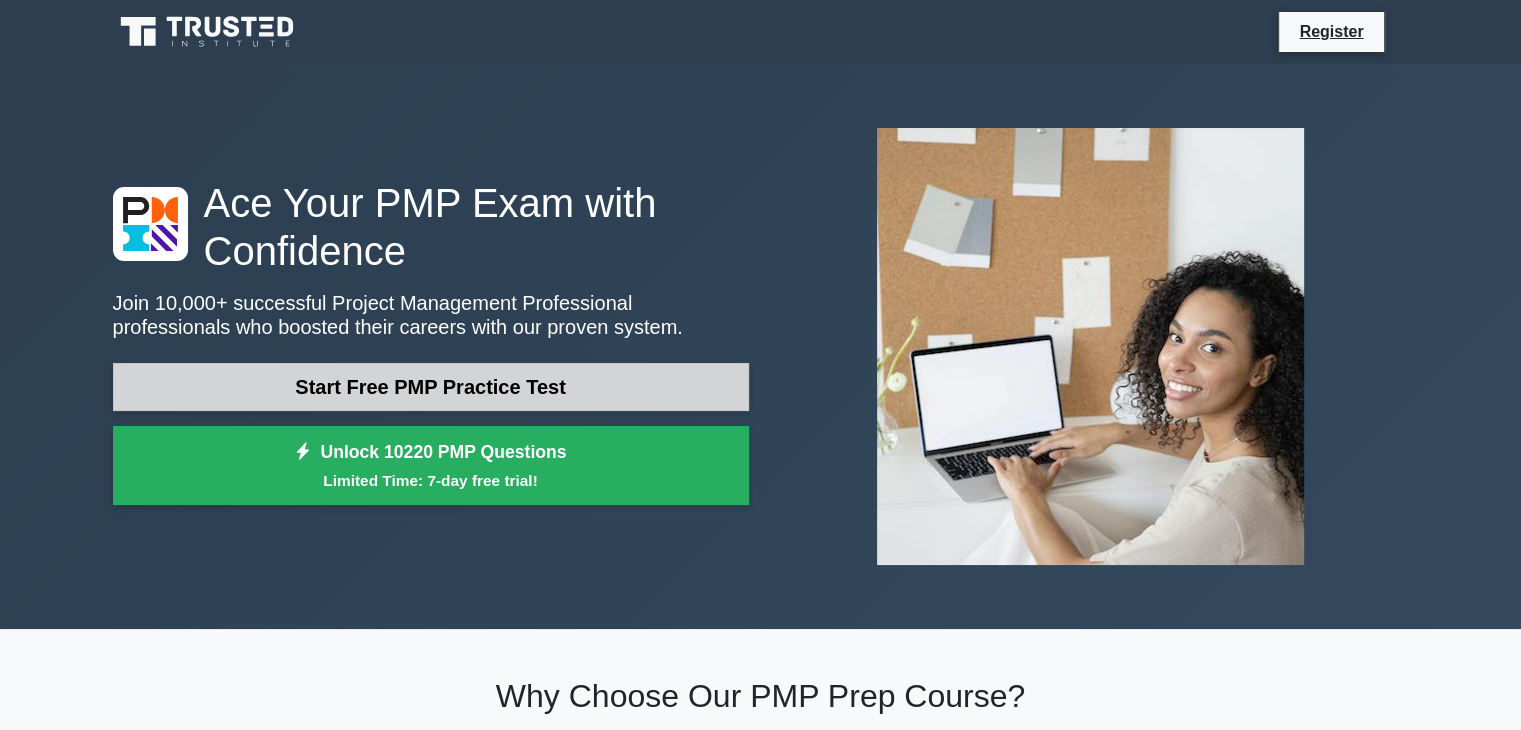 click on "Start Free PMP Practice Test" at bounding box center [431, 387] 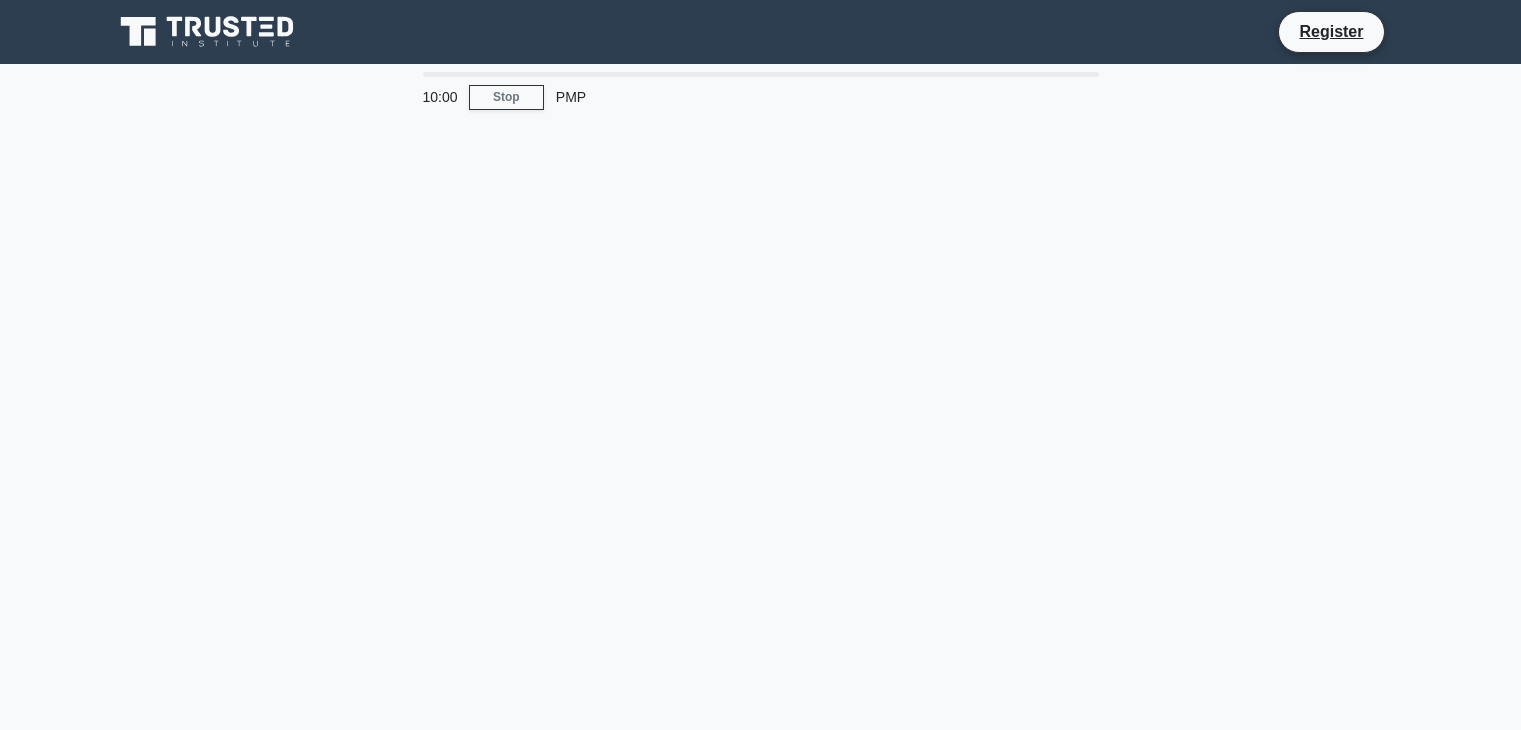 scroll, scrollTop: 0, scrollLeft: 0, axis: both 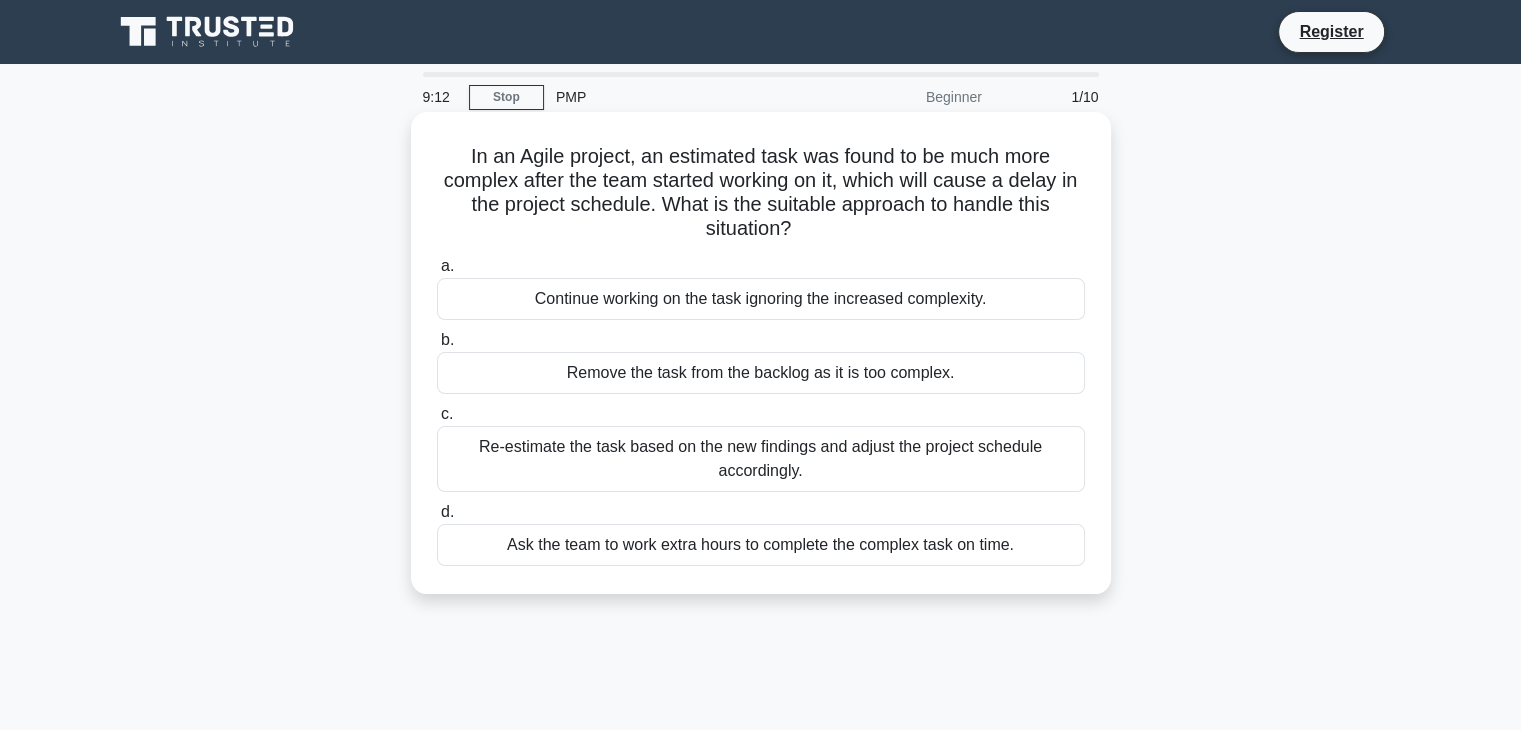 click on "Re-estimate the task based on the new findings and adjust the project schedule accordingly." at bounding box center (761, 459) 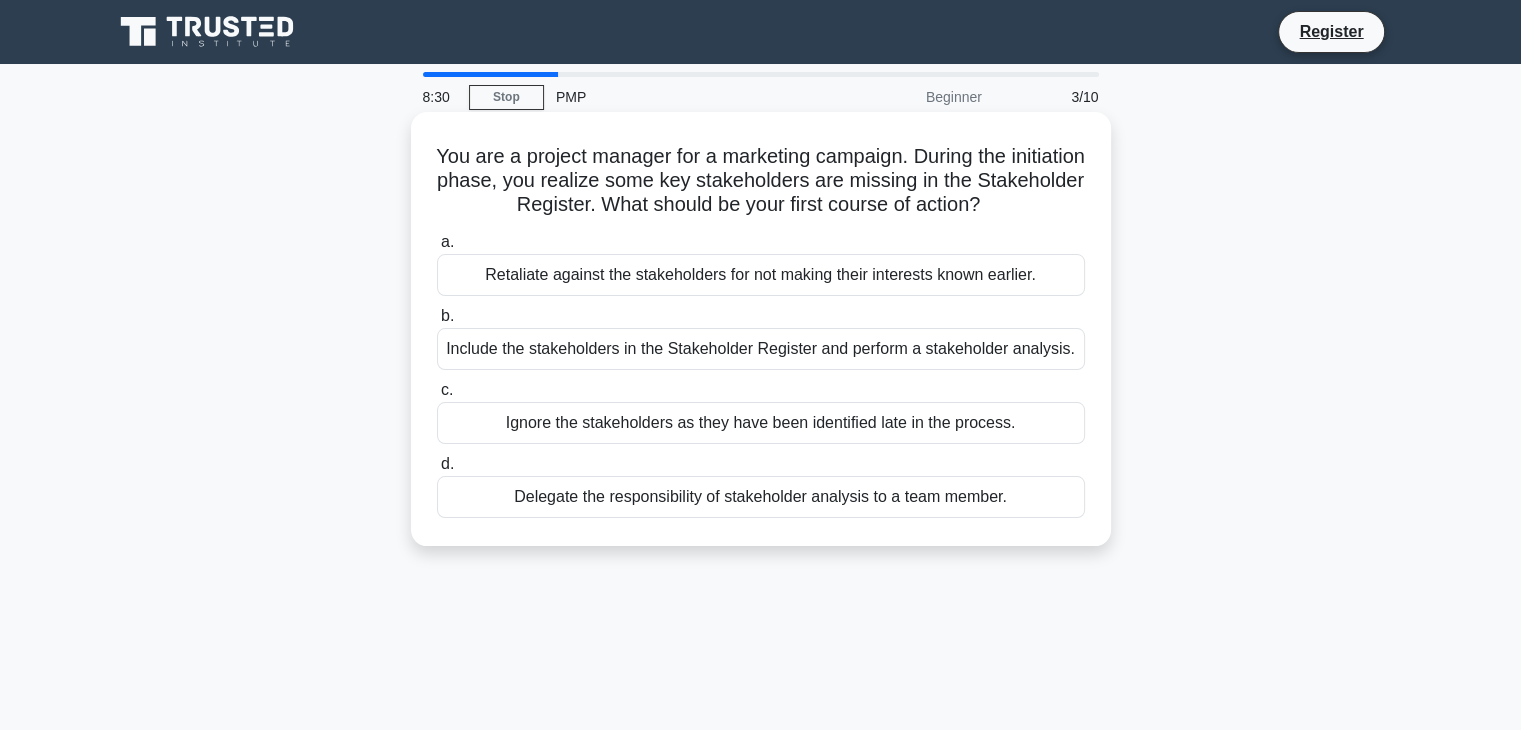 click on "Include the stakeholders in the Stakeholder Register and perform a stakeholder analysis." at bounding box center (761, 349) 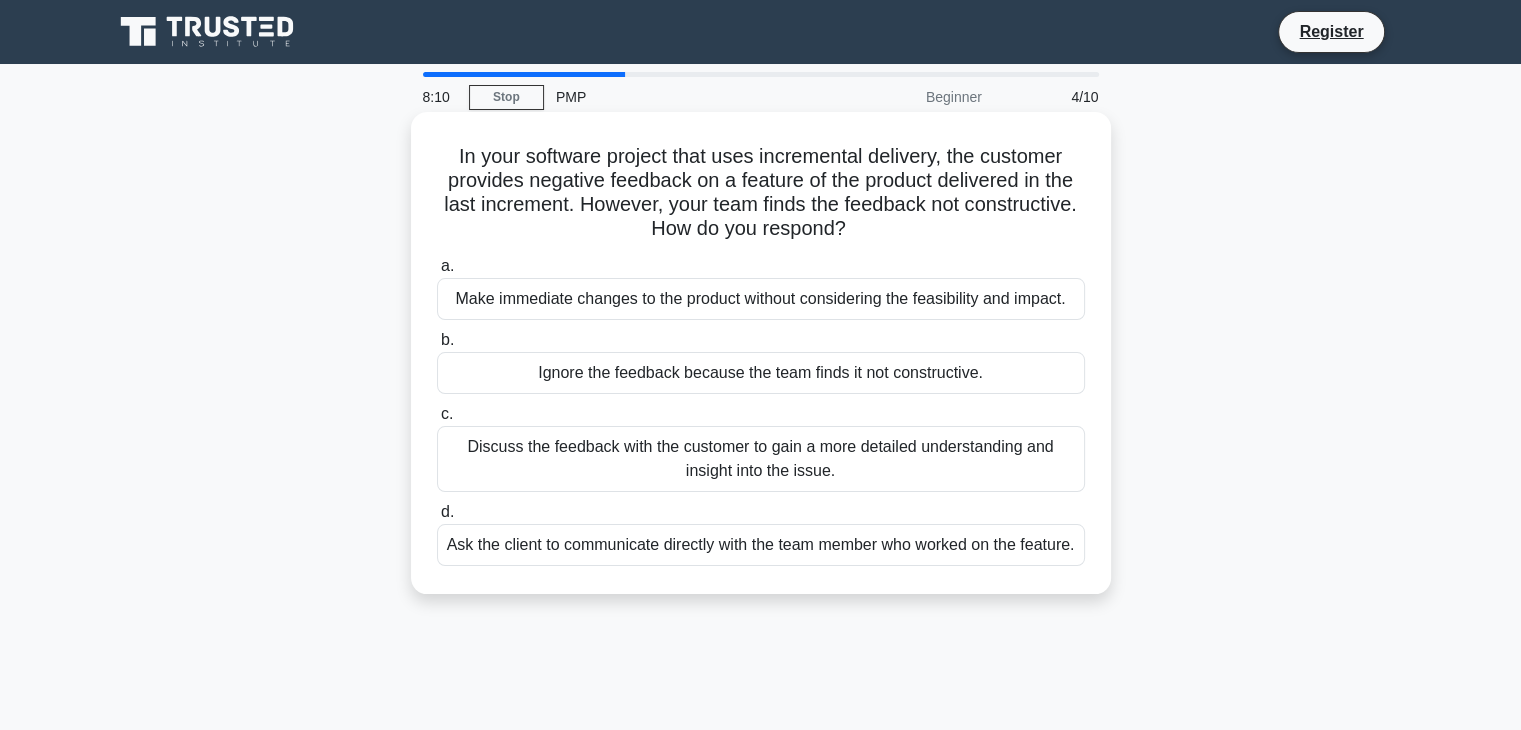click on "Discuss the feedback with the customer to gain a more detailed understanding and insight into the issue." at bounding box center [761, 459] 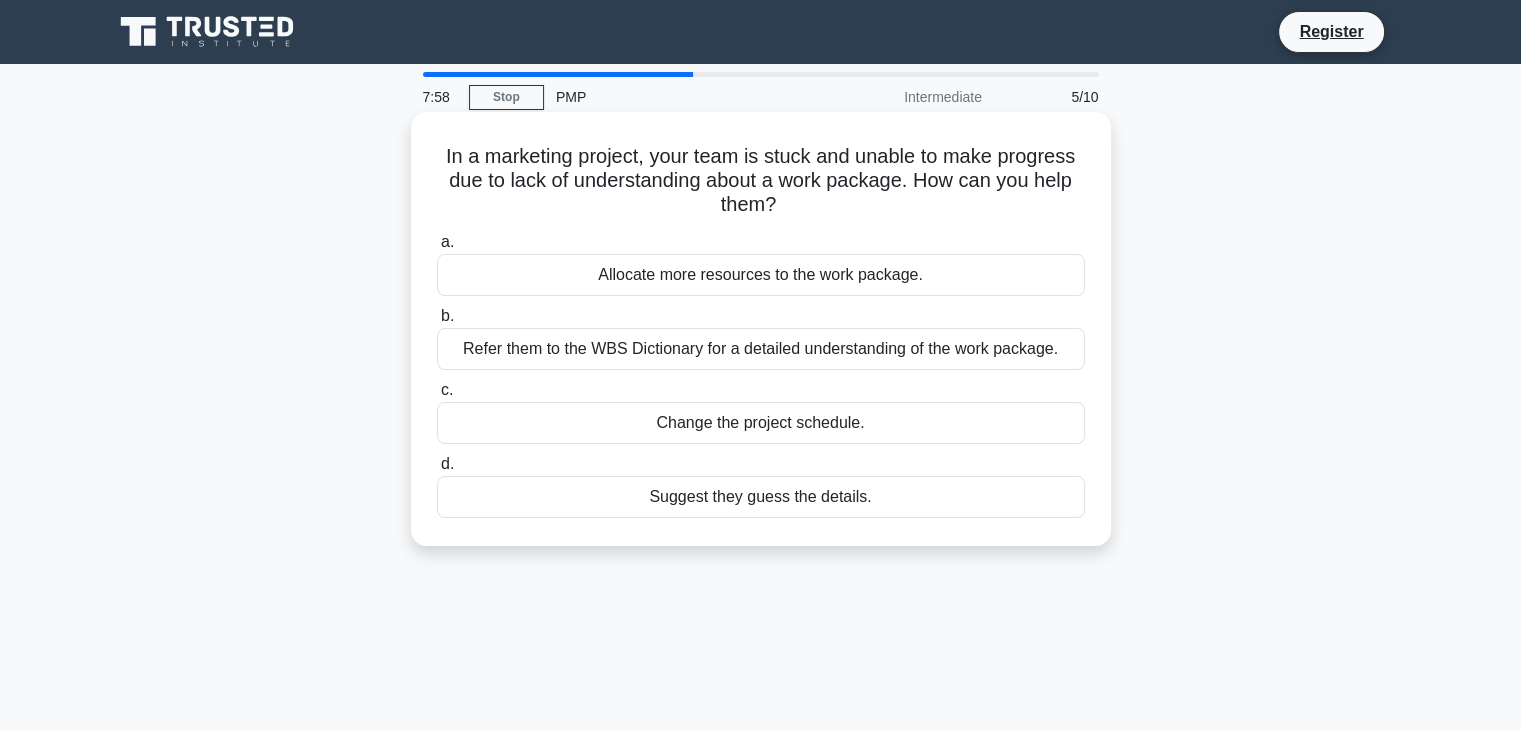click on "Refer them to the WBS Dictionary for a detailed understanding of the work package." at bounding box center [761, 349] 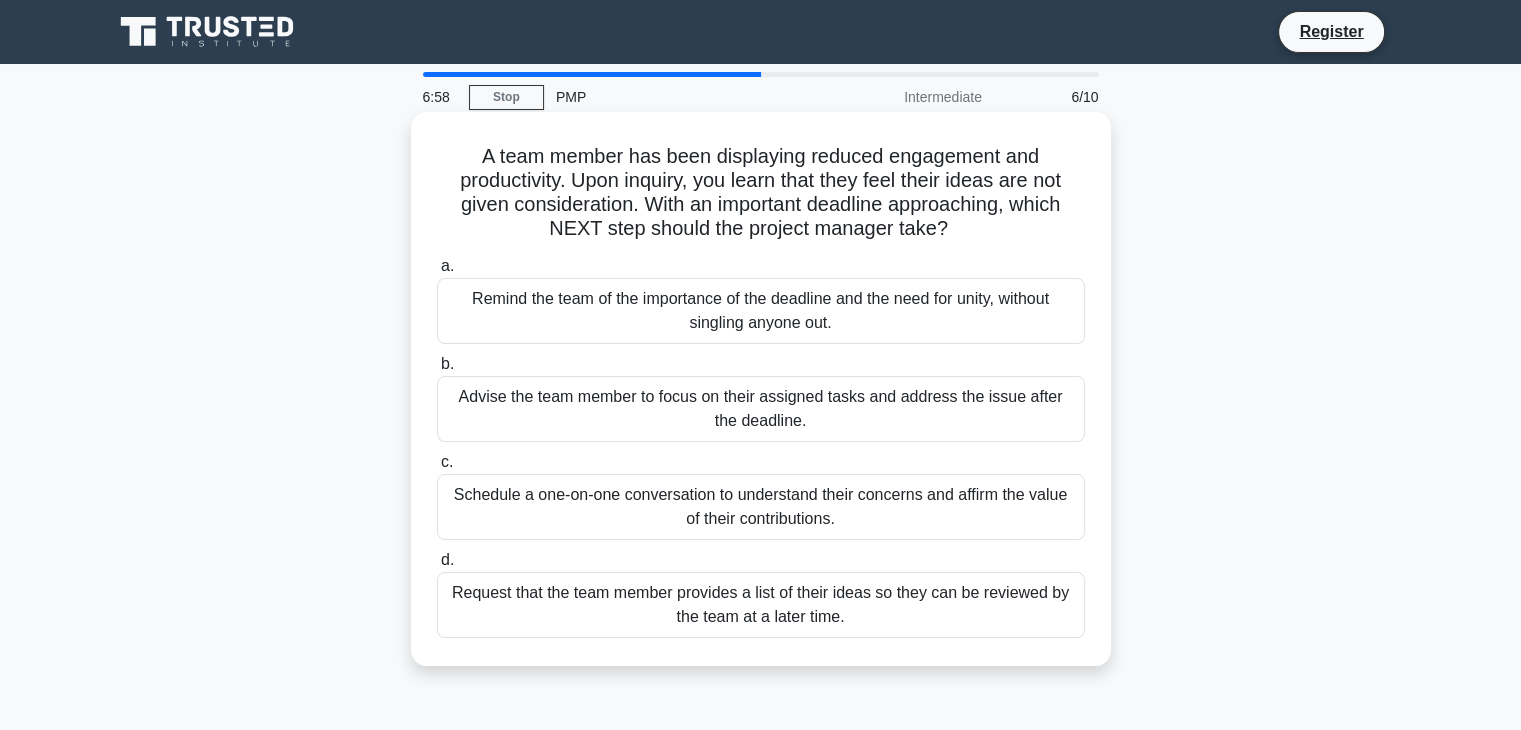click on "Request that the team member provides a list of their ideas so they can be reviewed by the team at a later time." at bounding box center [761, 605] 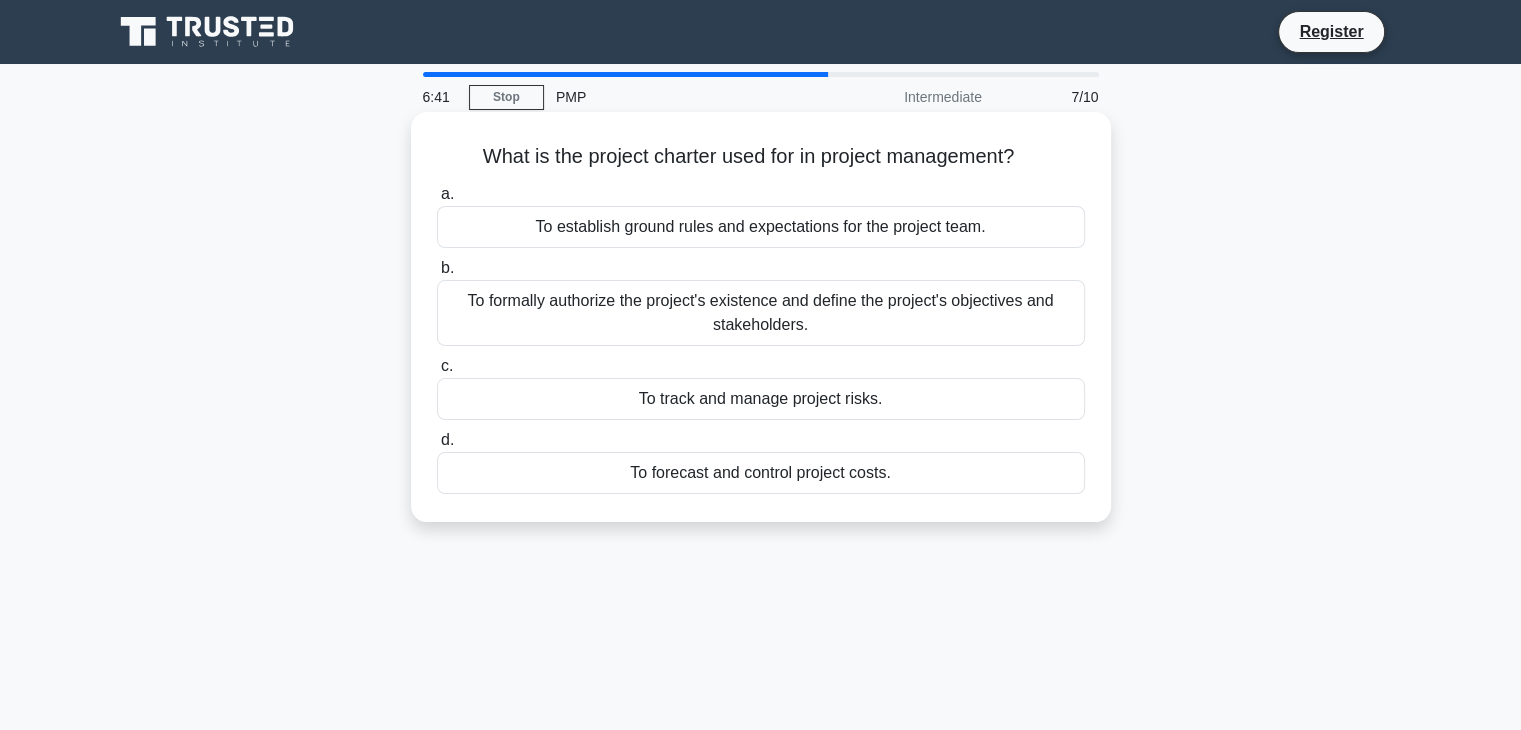 click on "To formally authorize the project's existence and define the project's objectives and stakeholders." at bounding box center [761, 313] 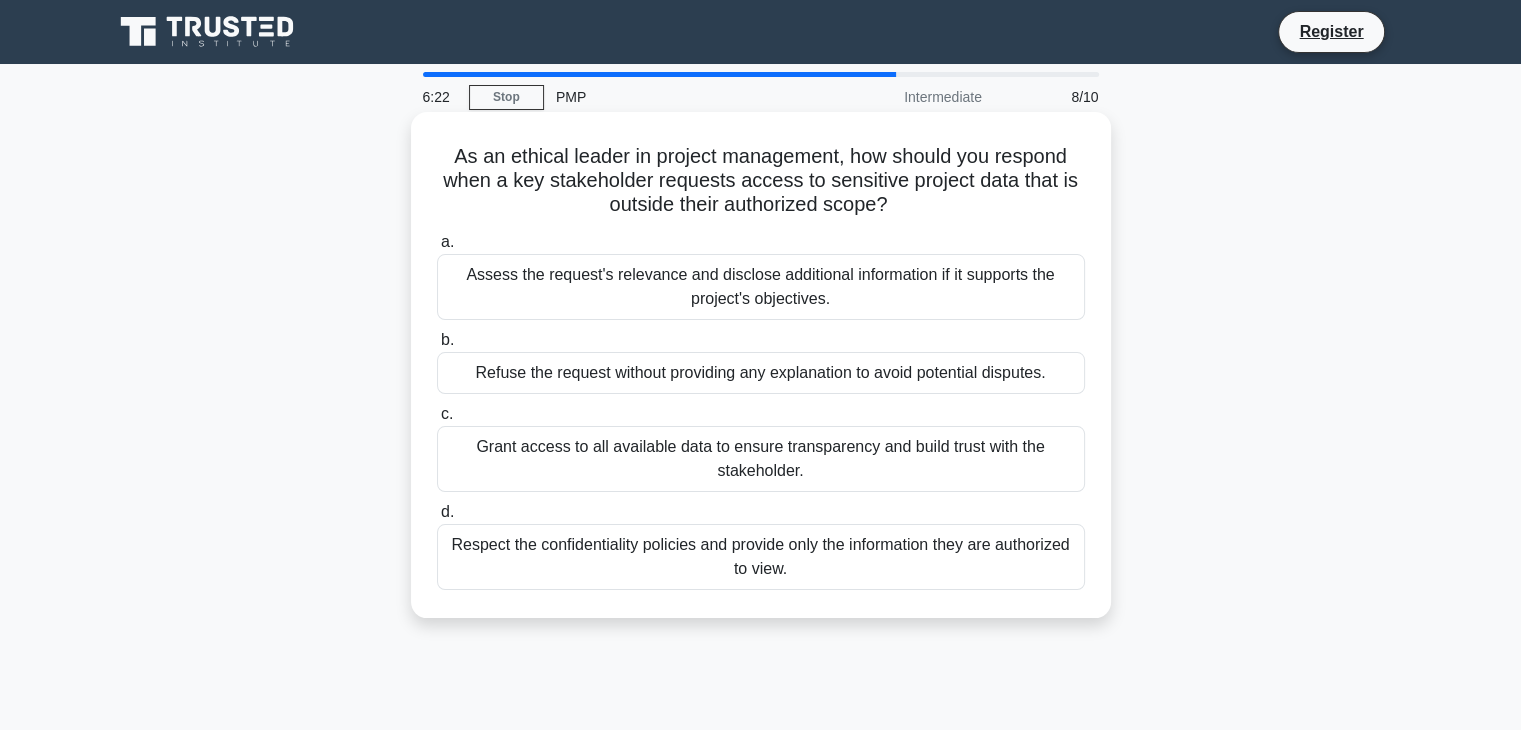 click on "Respect the confidentiality policies and provide only the information they are authorized to view." at bounding box center [761, 557] 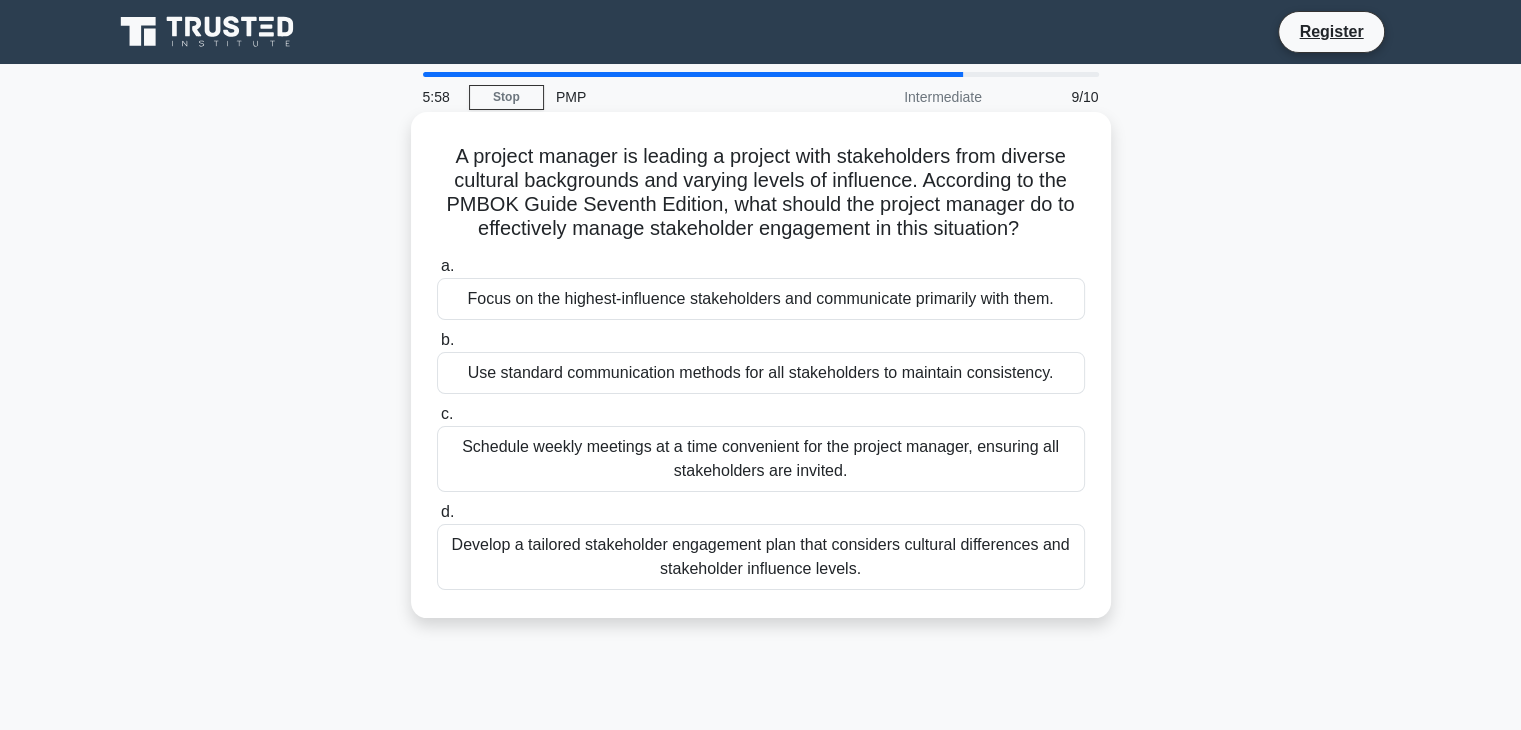 click on "Develop a tailored stakeholder engagement plan that considers cultural differences and stakeholder influence levels." at bounding box center [761, 557] 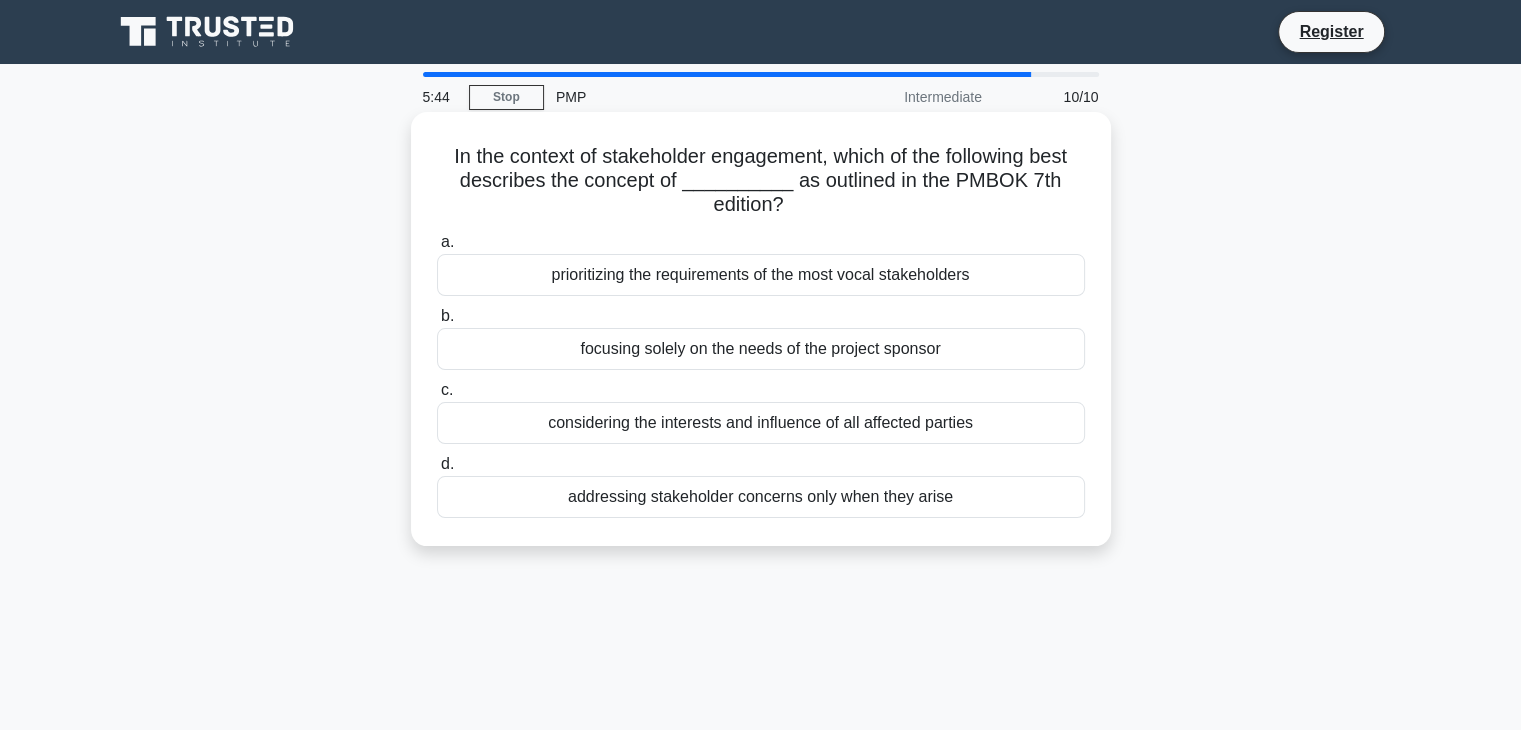 click on "considering the interests and influence of all affected parties" at bounding box center (761, 423) 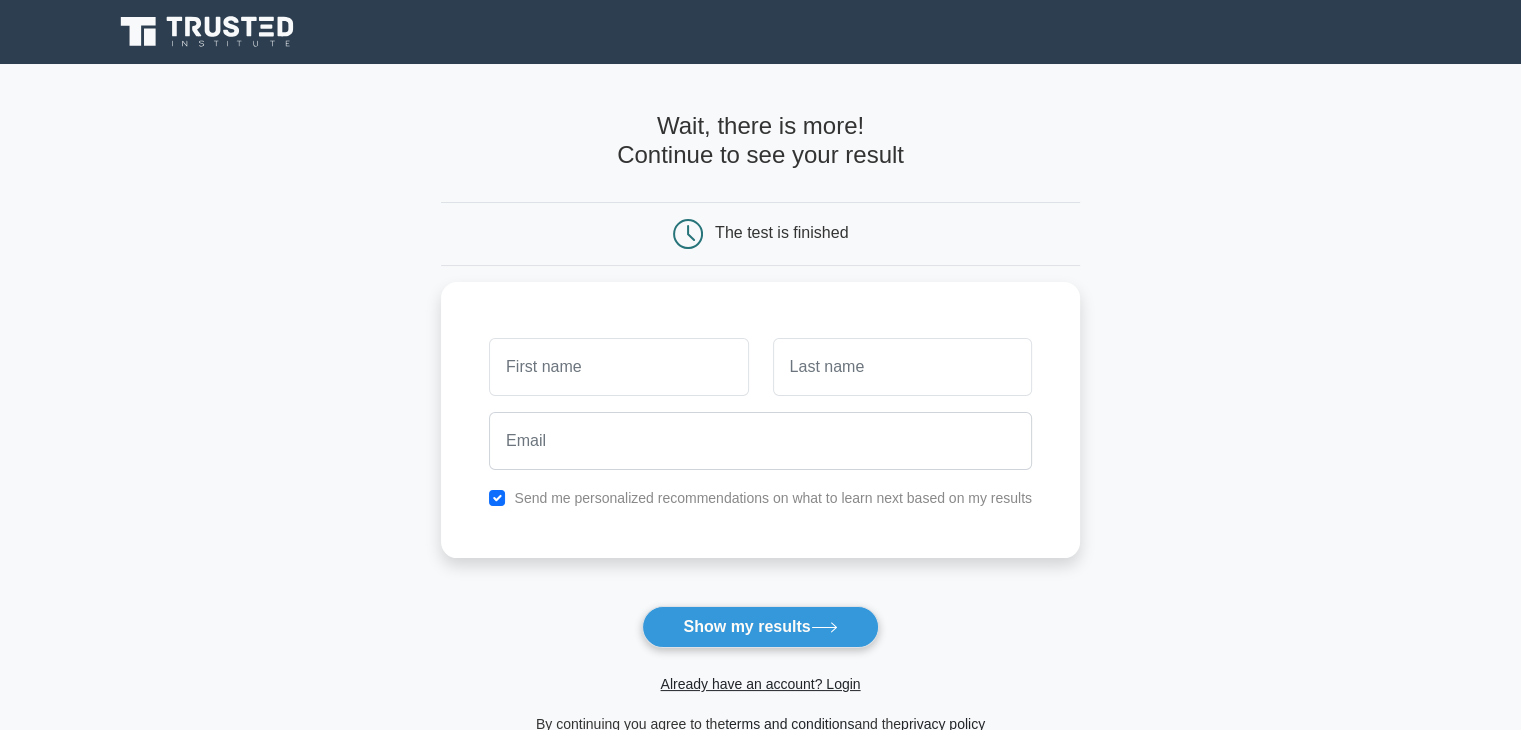 scroll, scrollTop: 0, scrollLeft: 0, axis: both 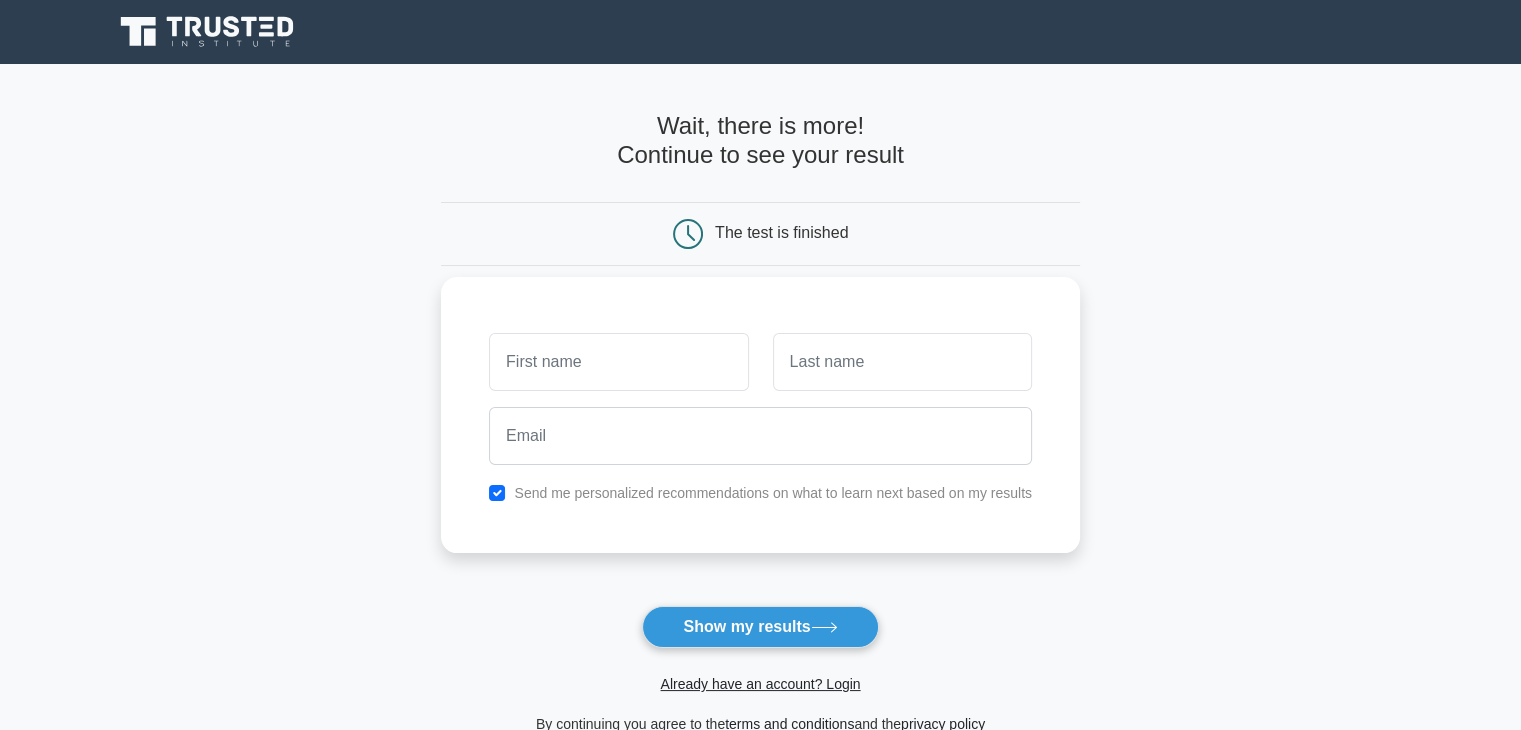 click on "Send me personalized recommendations on what to learn next based on my results" at bounding box center [773, 493] 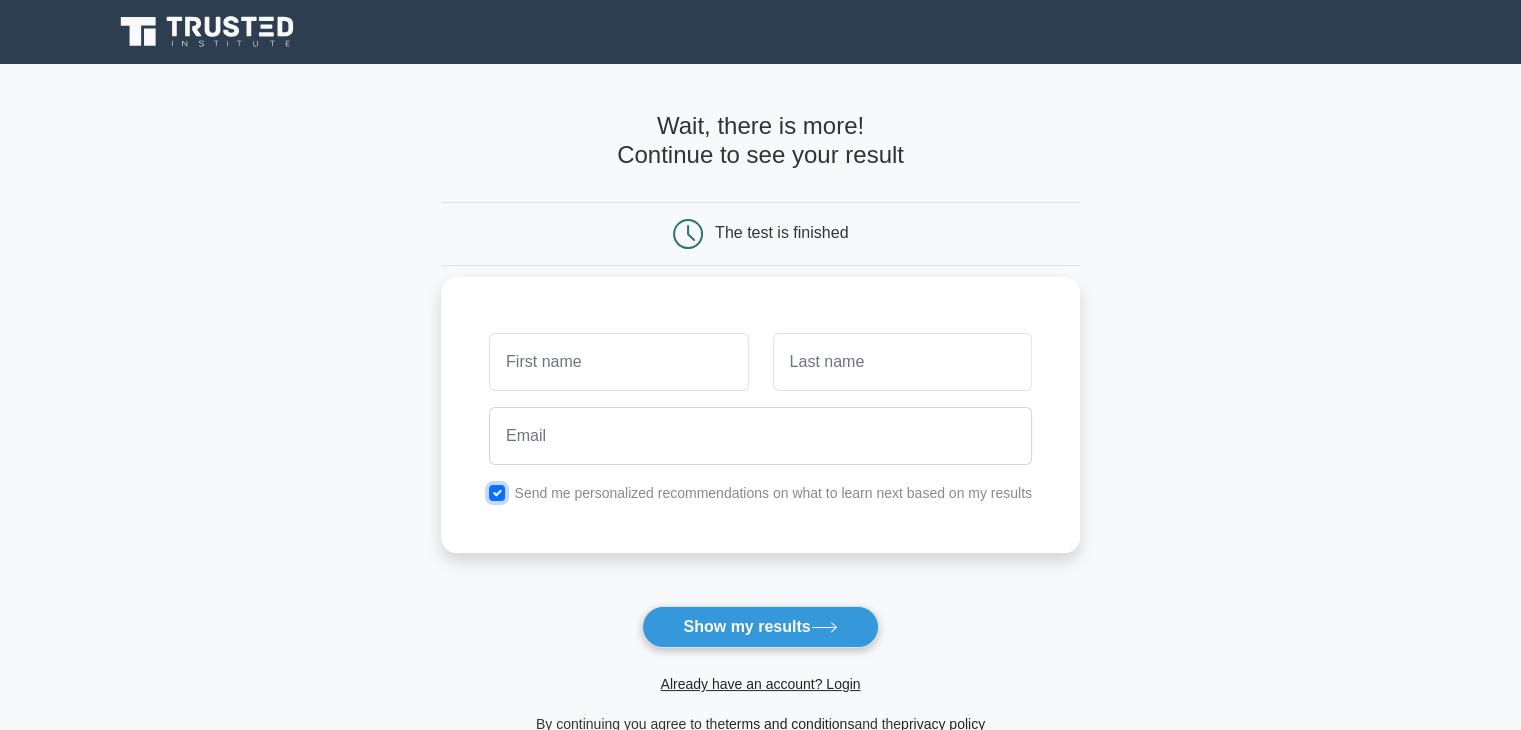 click at bounding box center (497, 493) 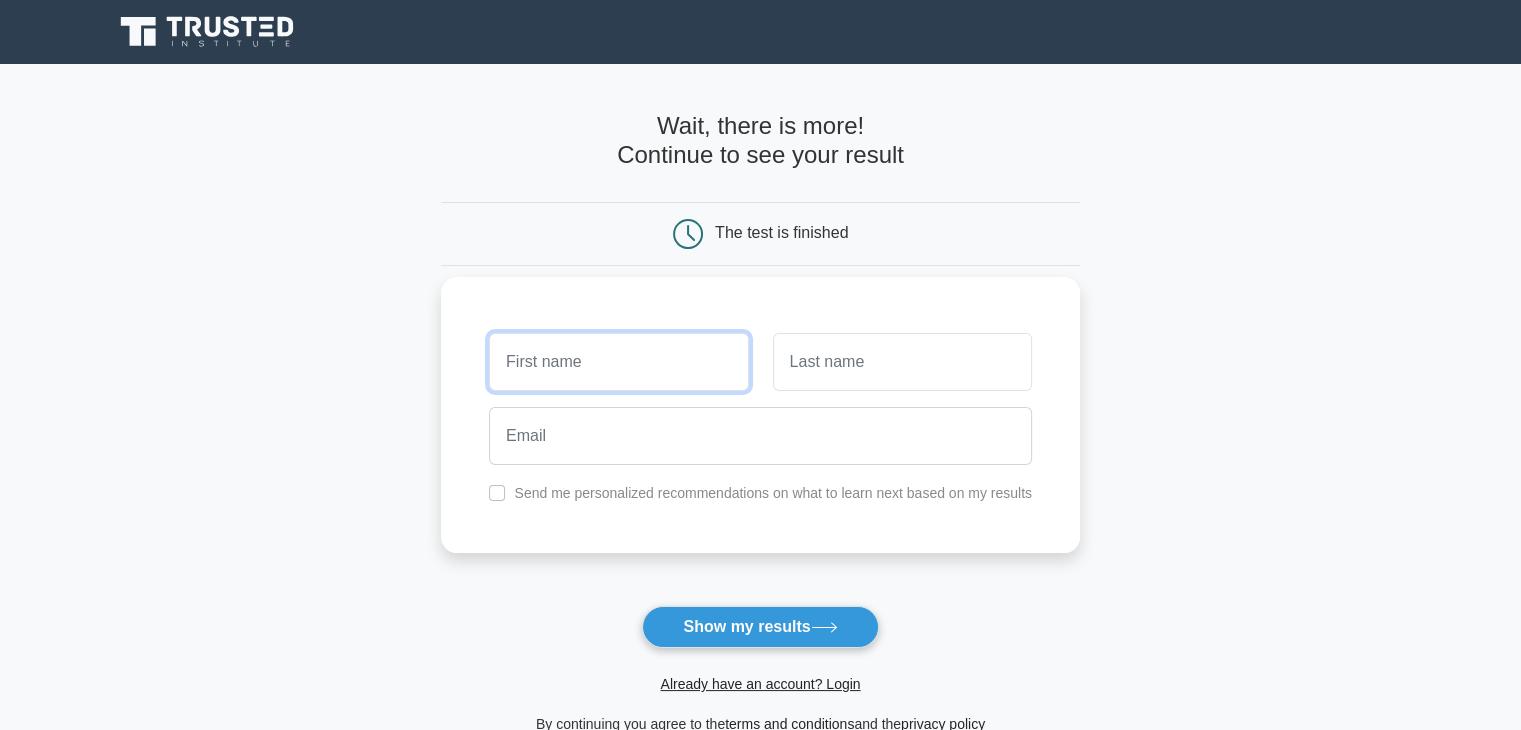 click at bounding box center [618, 362] 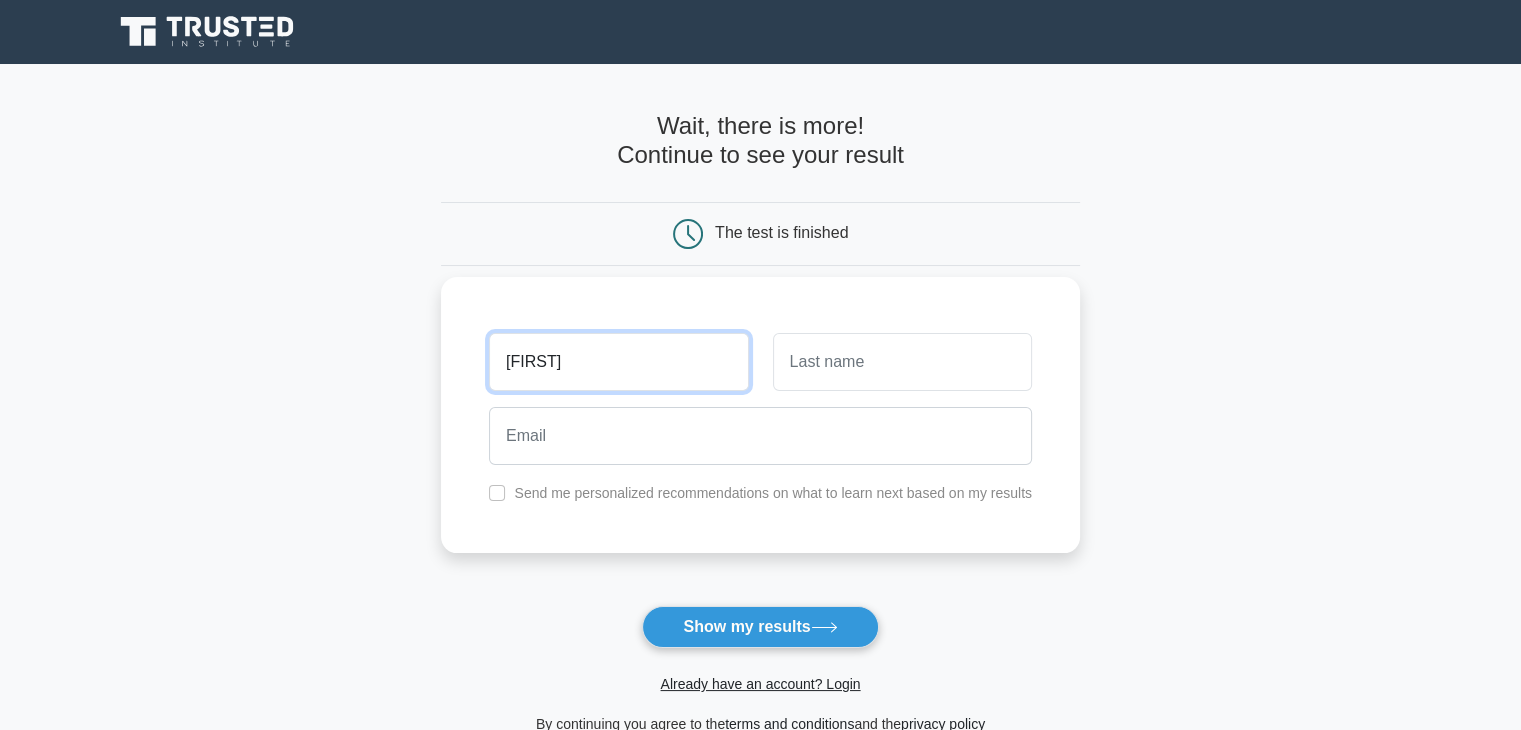 type on "[FIRST]" 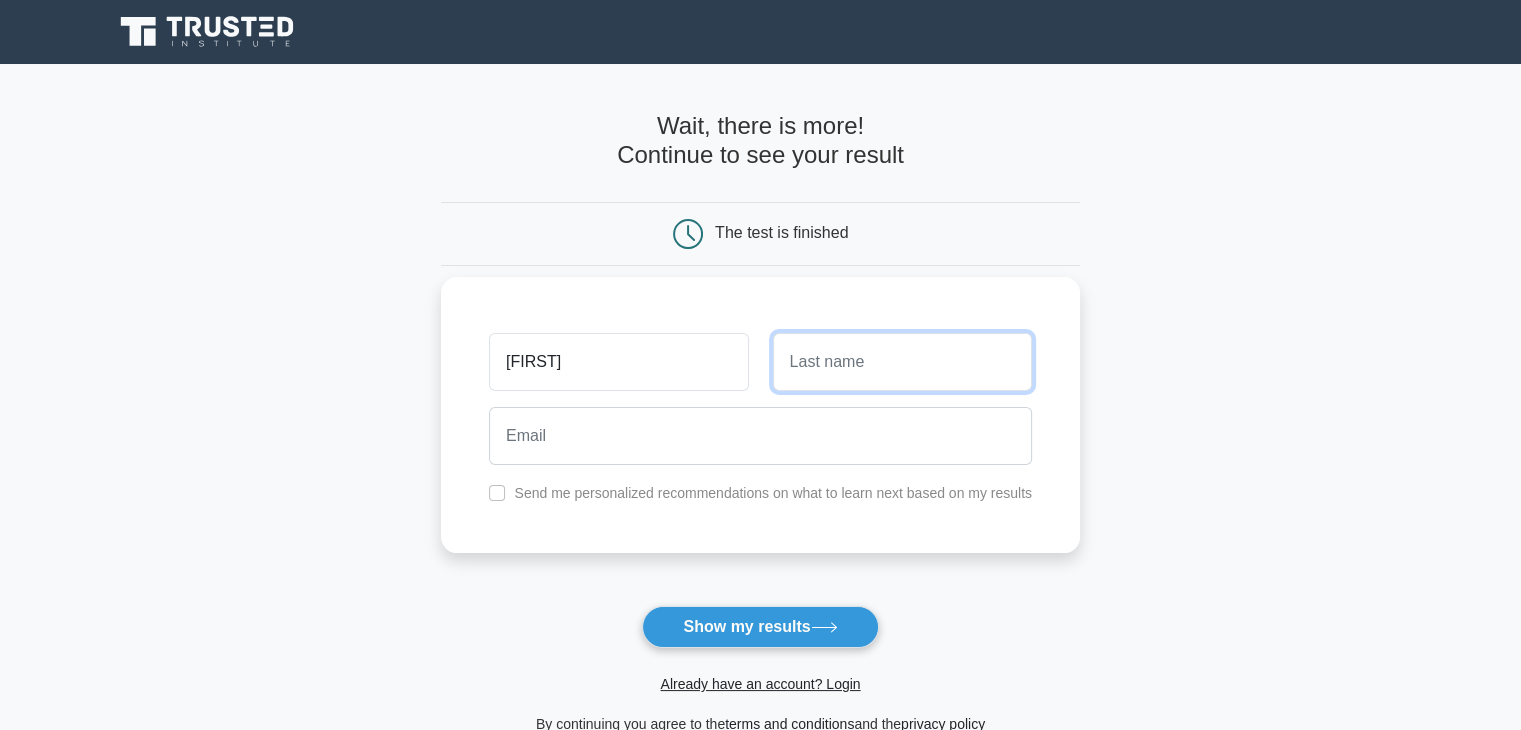 click at bounding box center (902, 362) 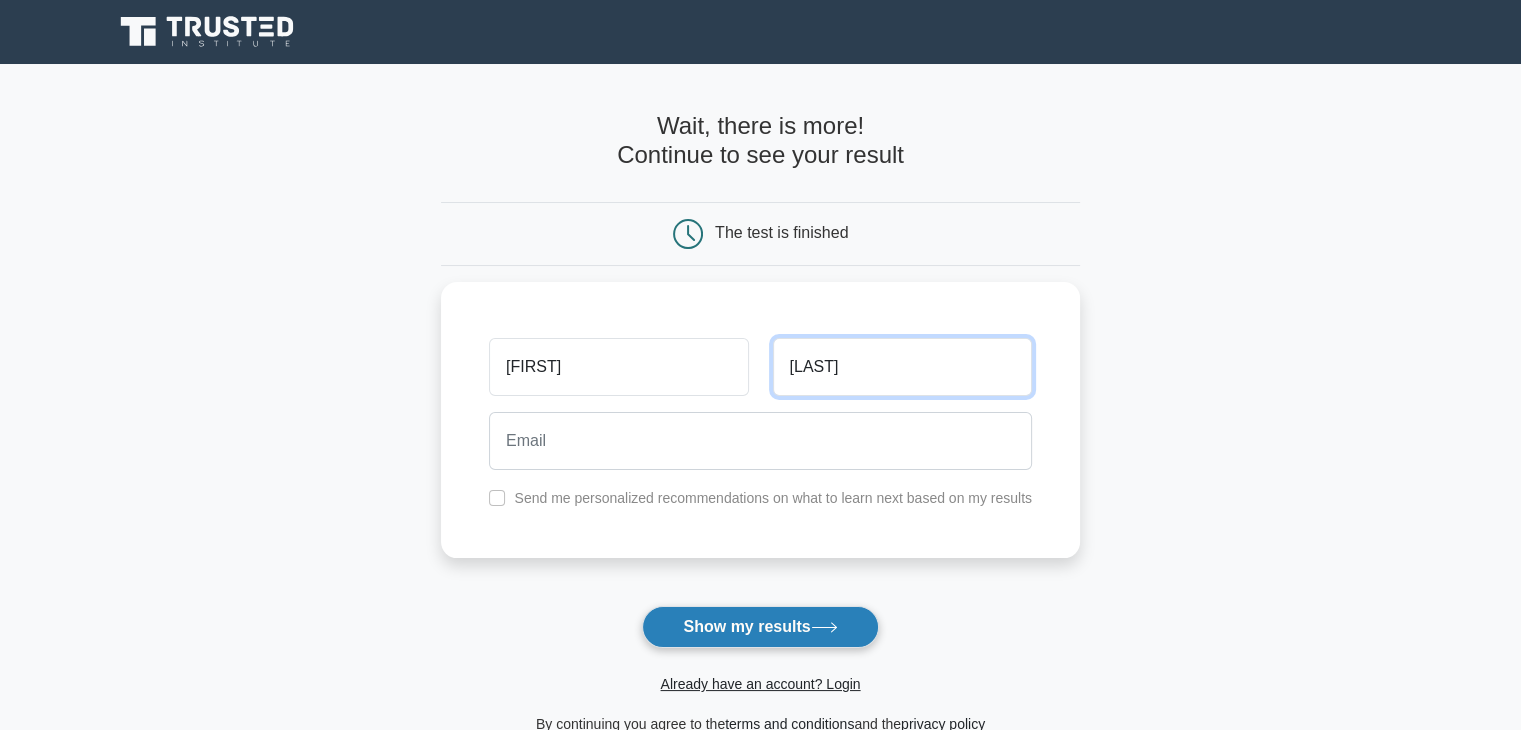 type on "[FIRST]" 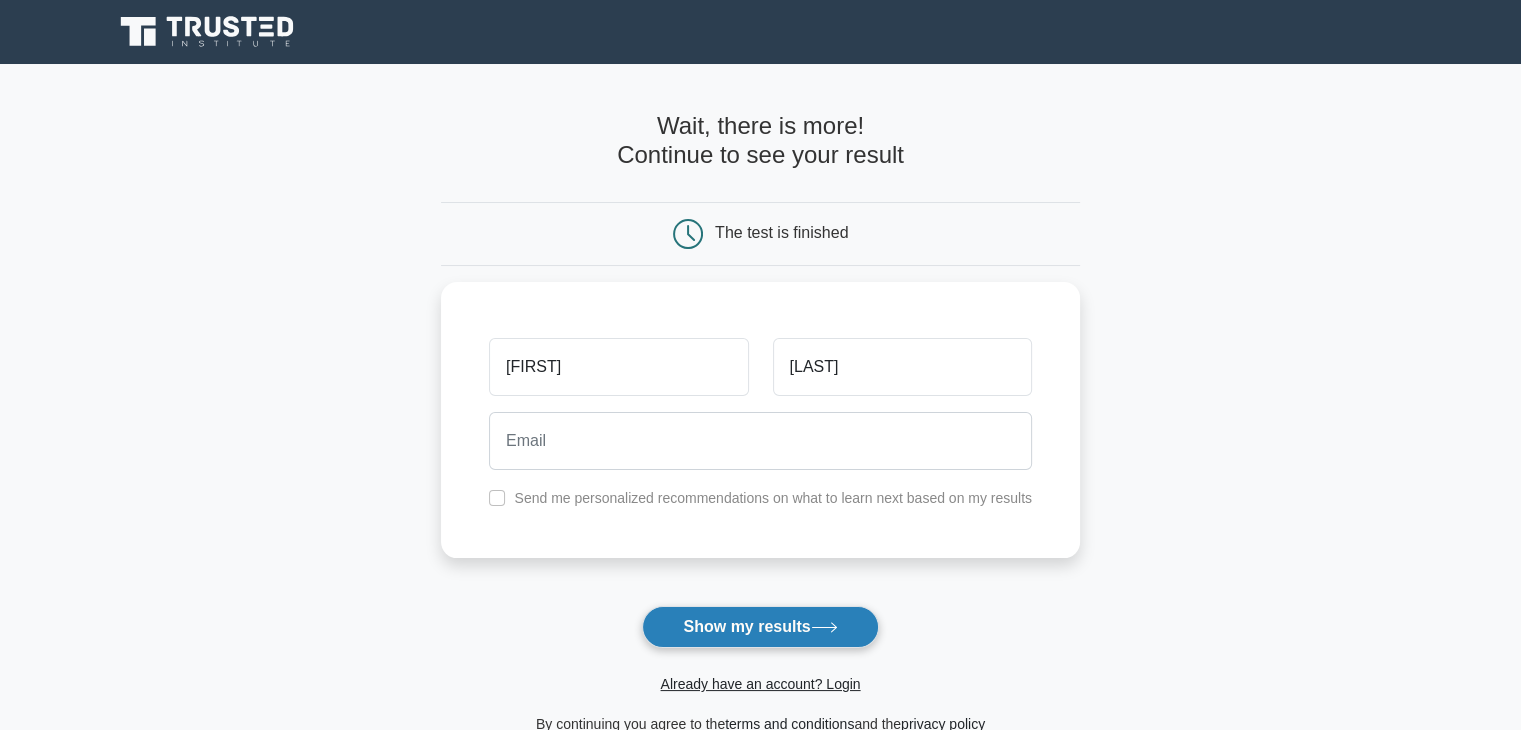 click on "Show my results" at bounding box center (760, 627) 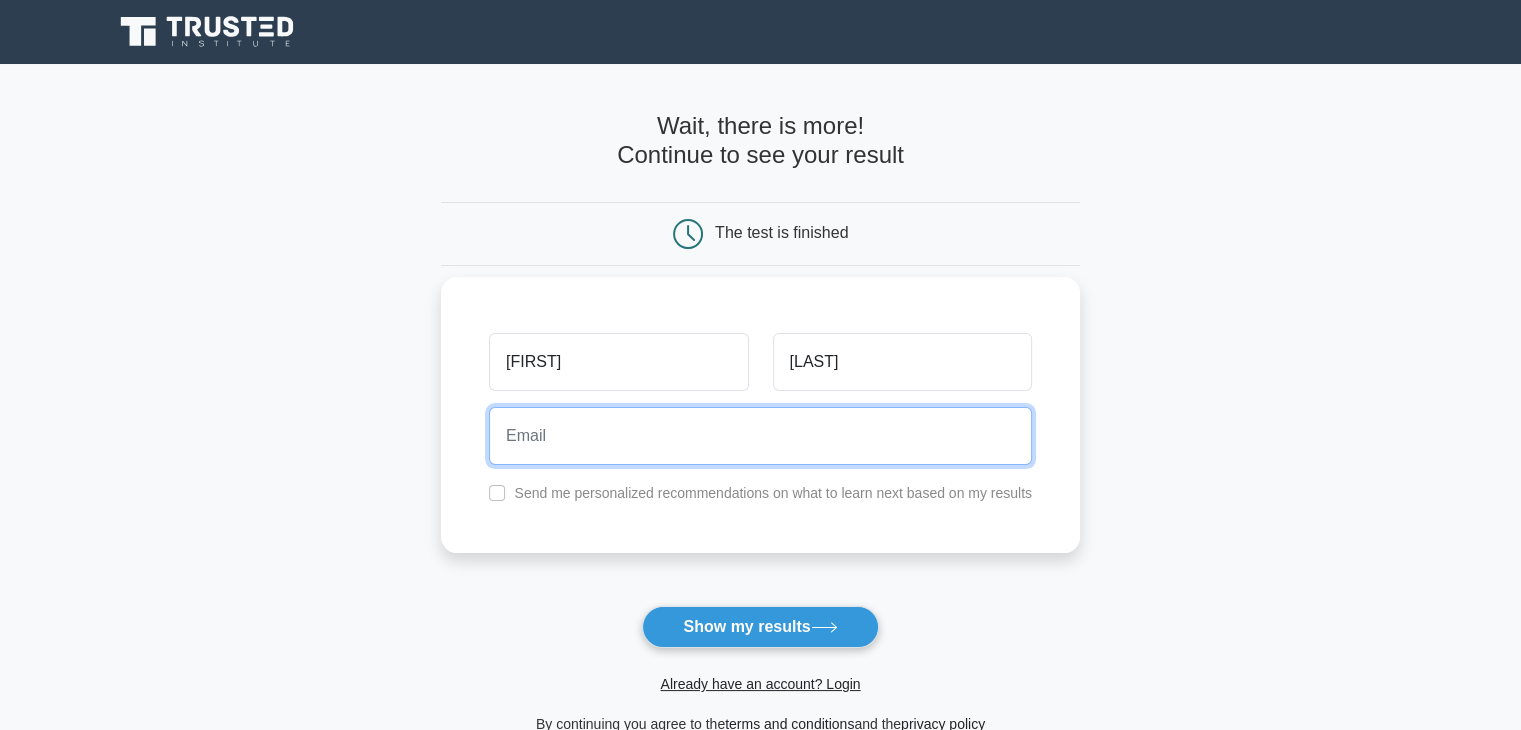 click at bounding box center [760, 436] 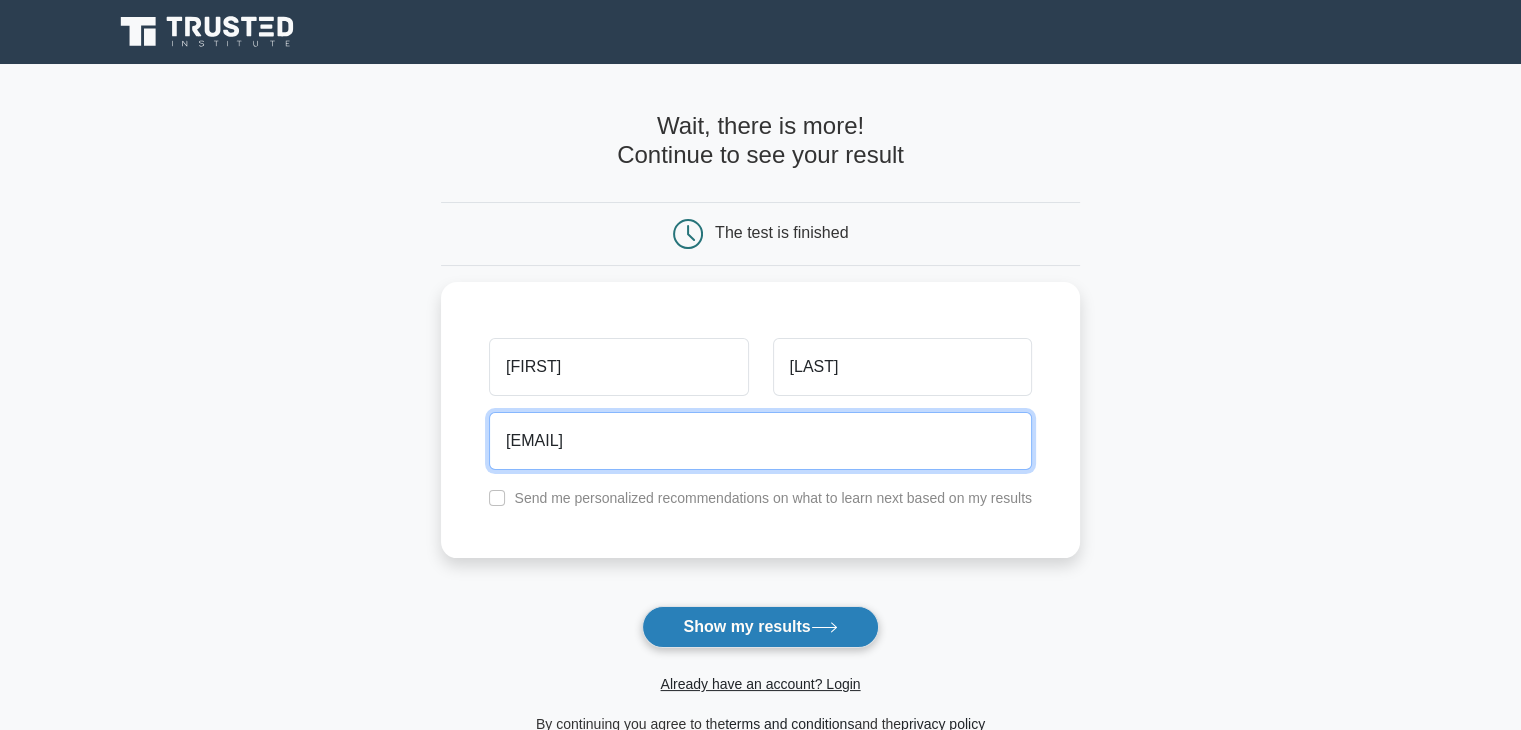 type on "fahdriaz86@hotmail.com" 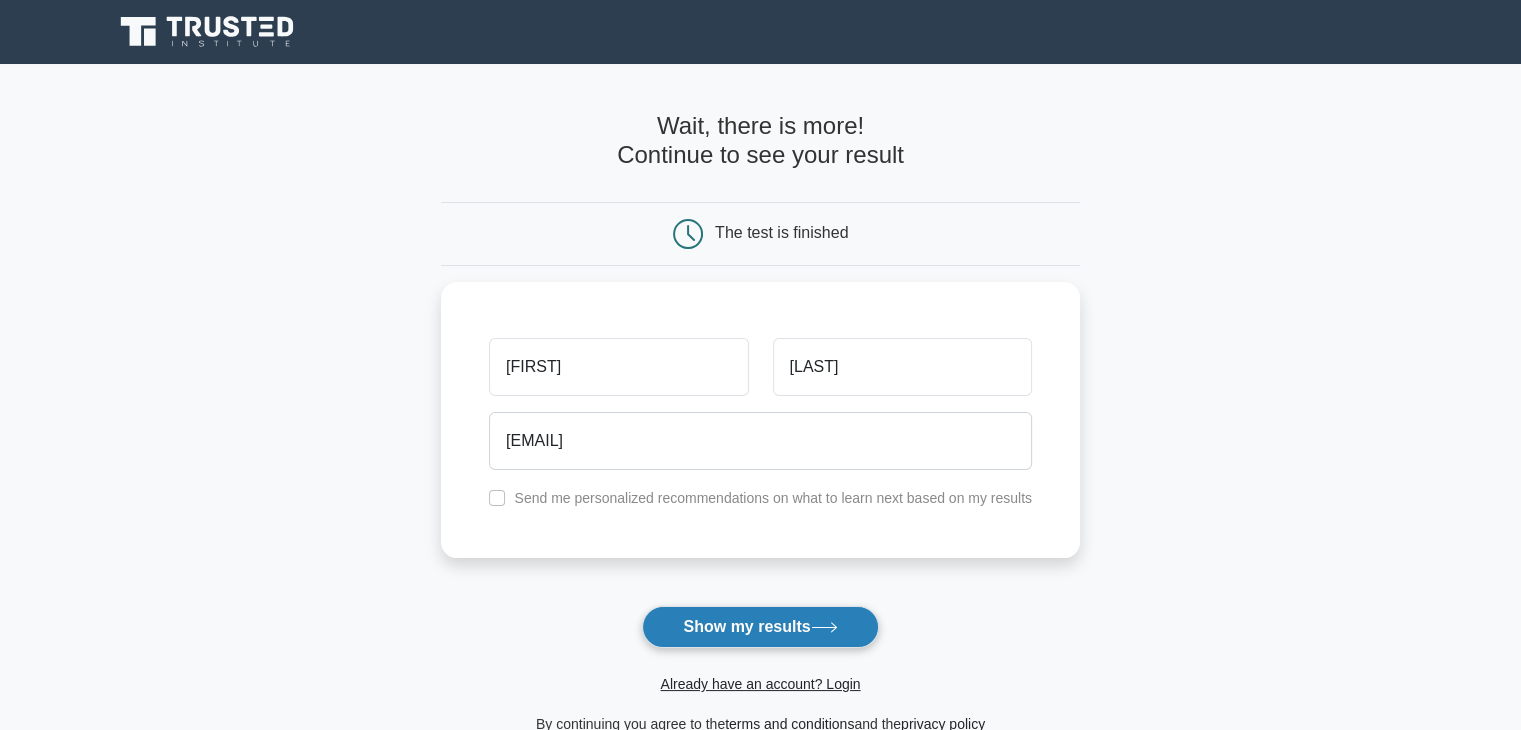 click on "Show my results" at bounding box center [760, 627] 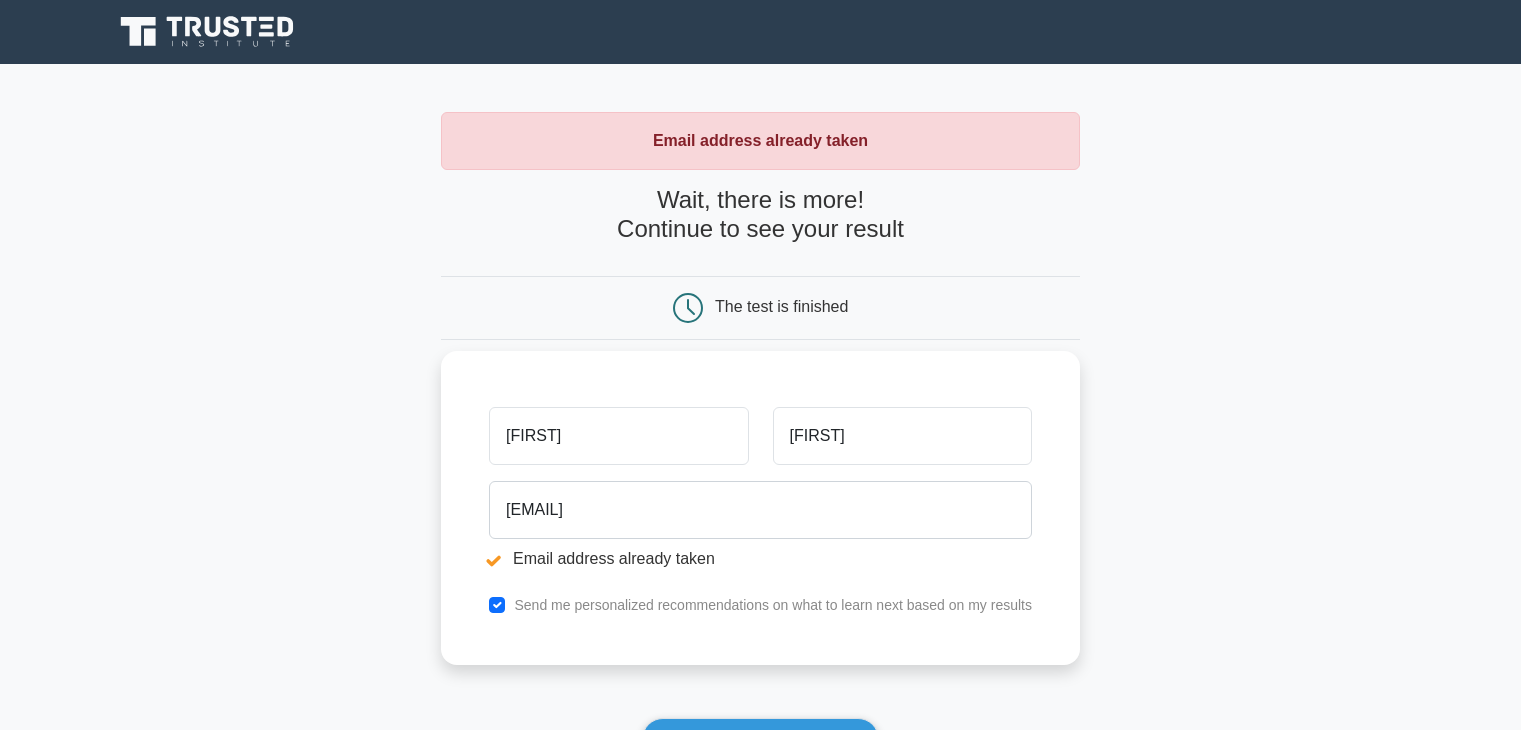 scroll, scrollTop: 0, scrollLeft: 0, axis: both 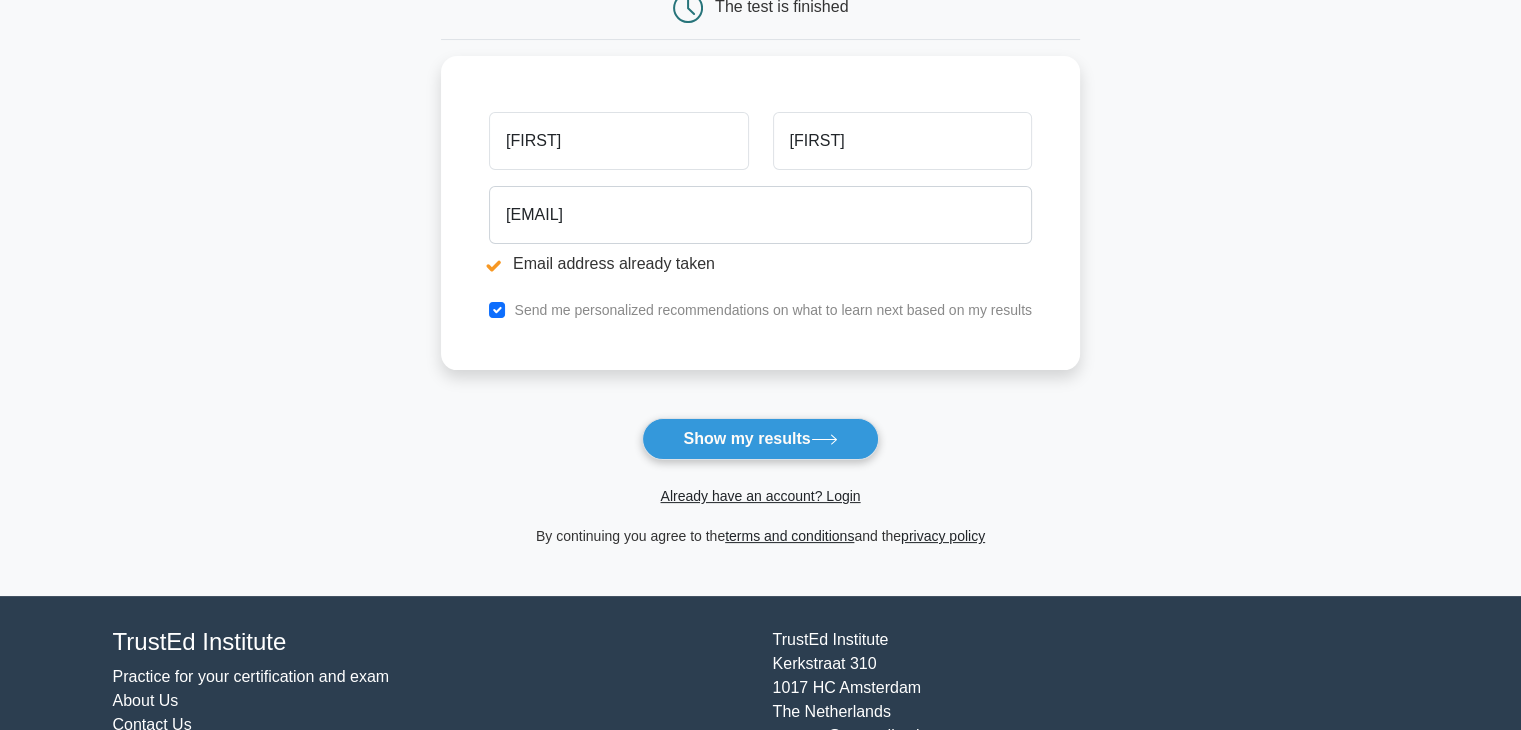 click on "Show my results" at bounding box center (760, 439) 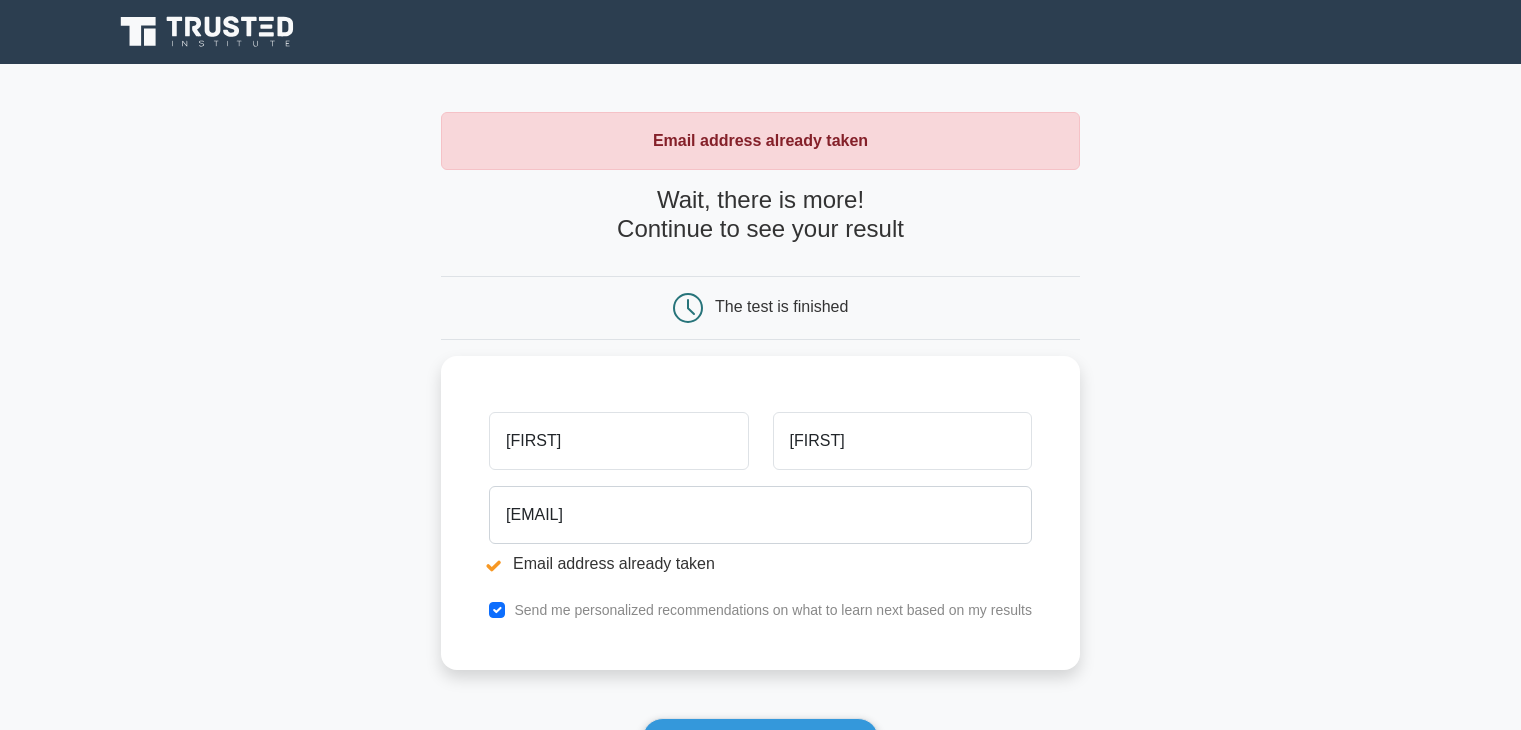 scroll, scrollTop: 0, scrollLeft: 0, axis: both 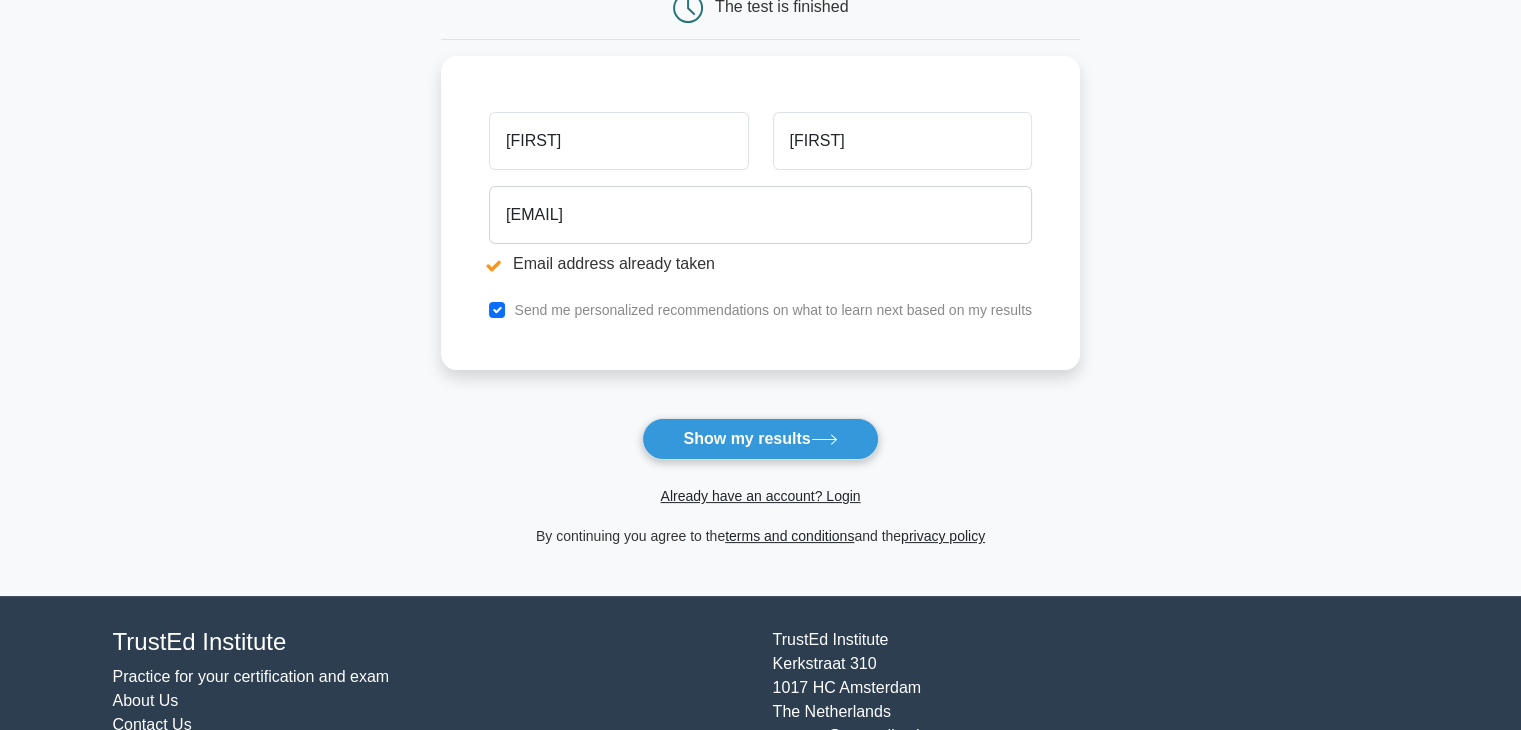 click on "Show my results" at bounding box center [760, 439] 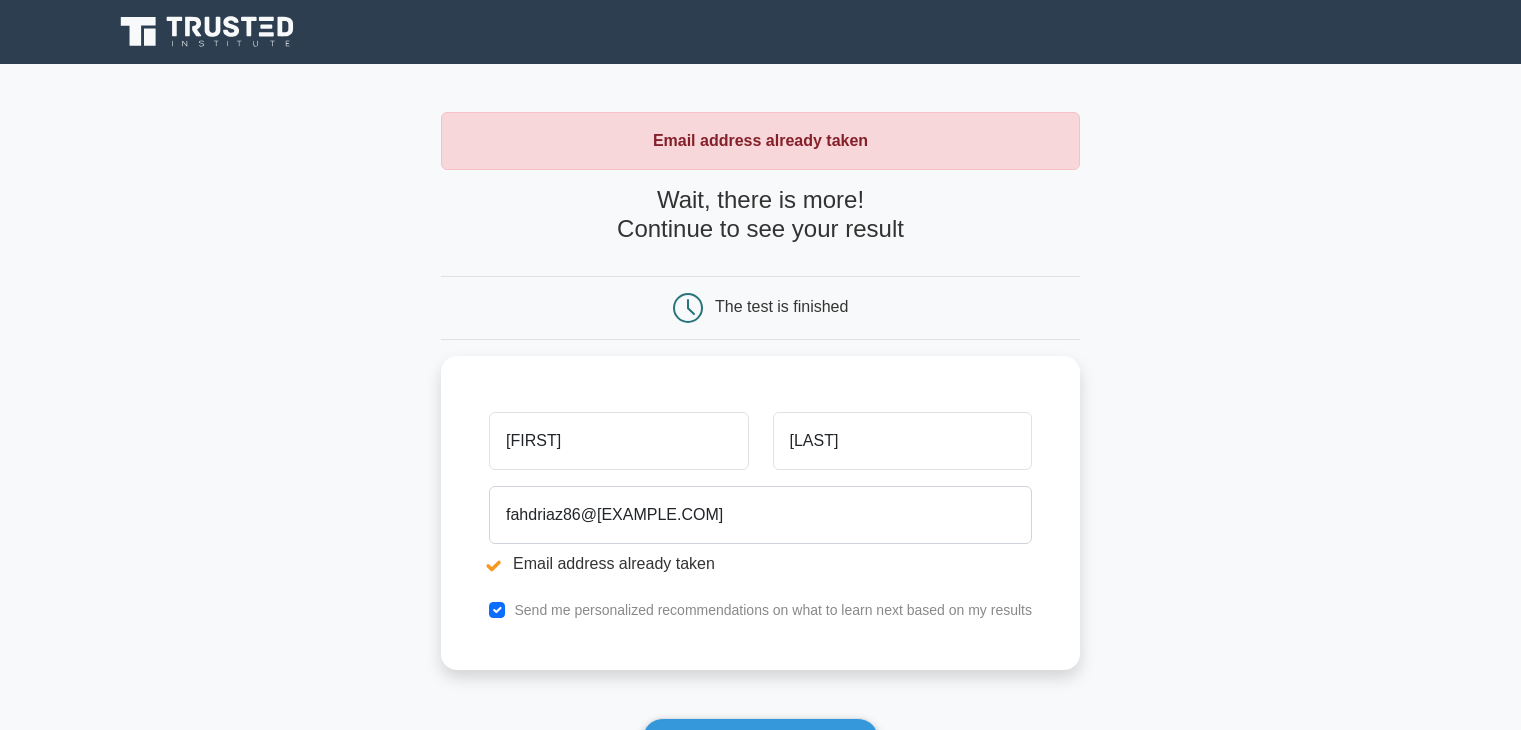 scroll, scrollTop: 0, scrollLeft: 0, axis: both 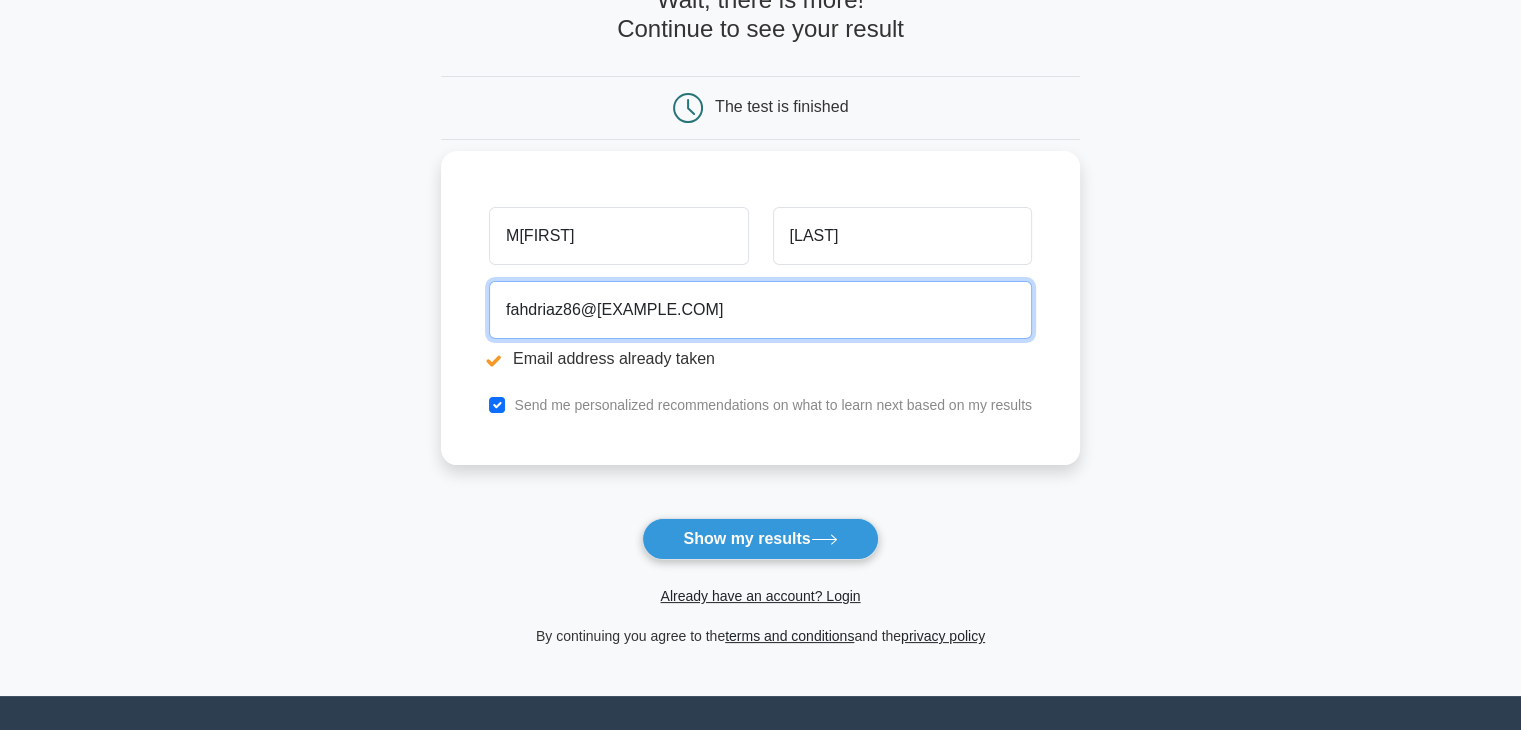drag, startPoint x: 709, startPoint y: 310, endPoint x: 484, endPoint y: 312, distance: 225.0089 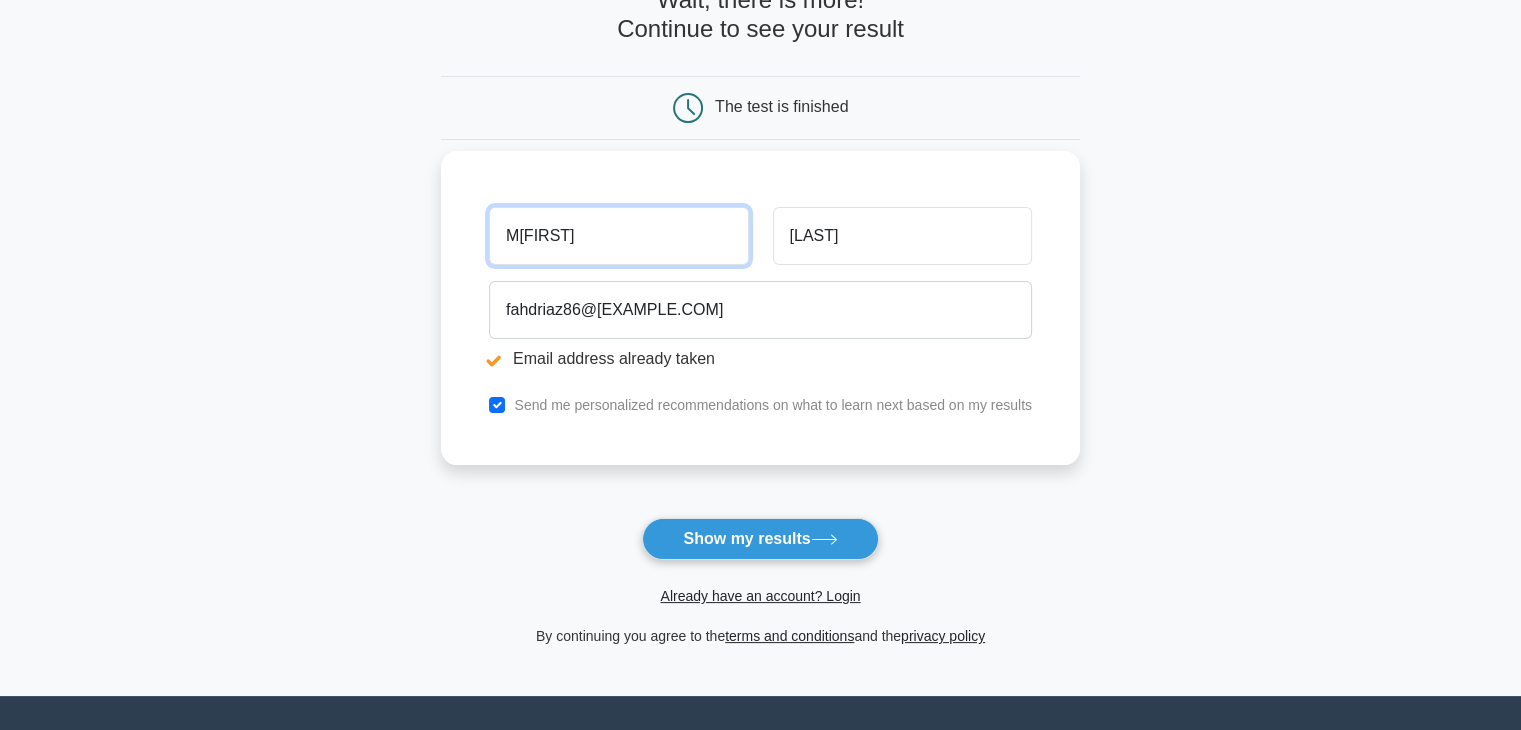 click on "MFahd" at bounding box center (618, 236) 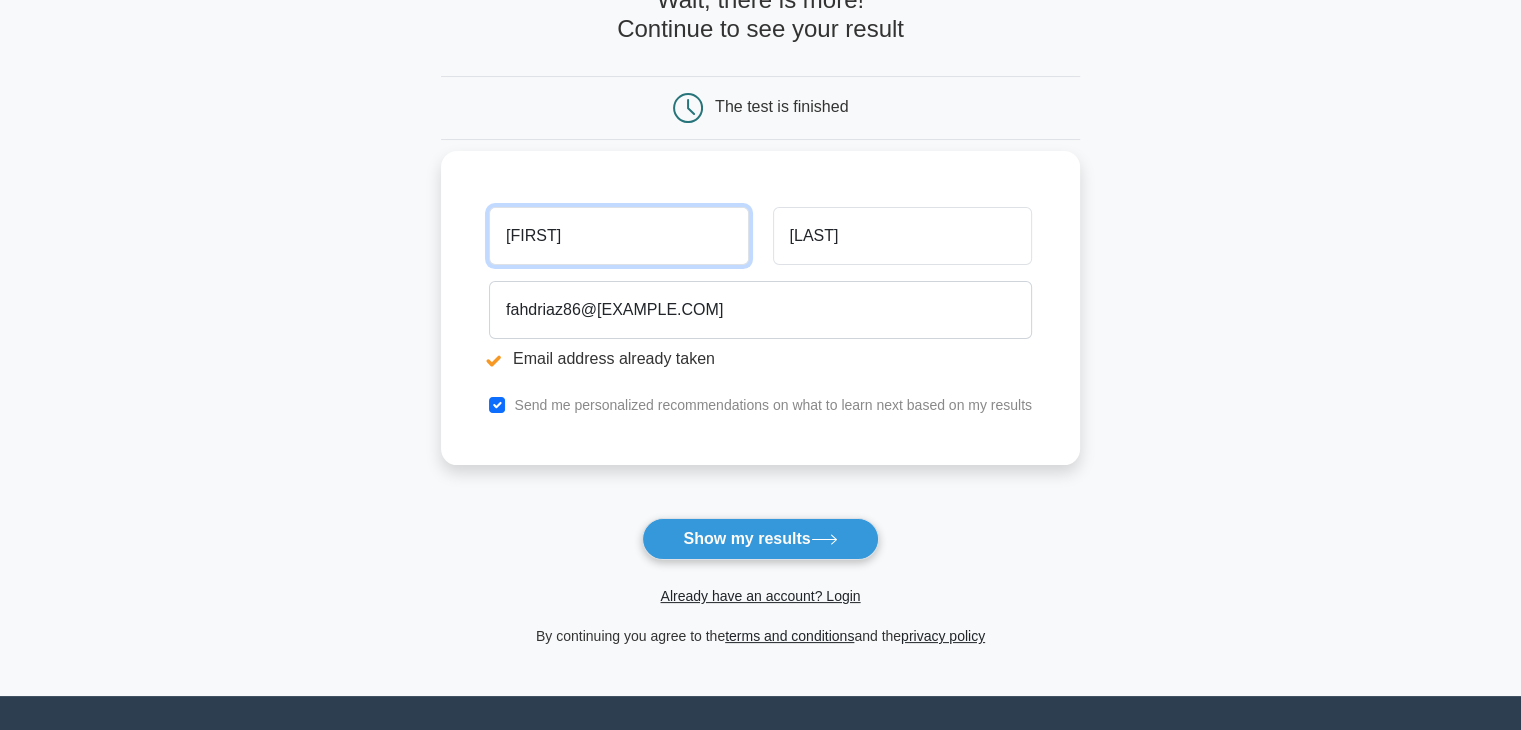 type on "[FIRST]" 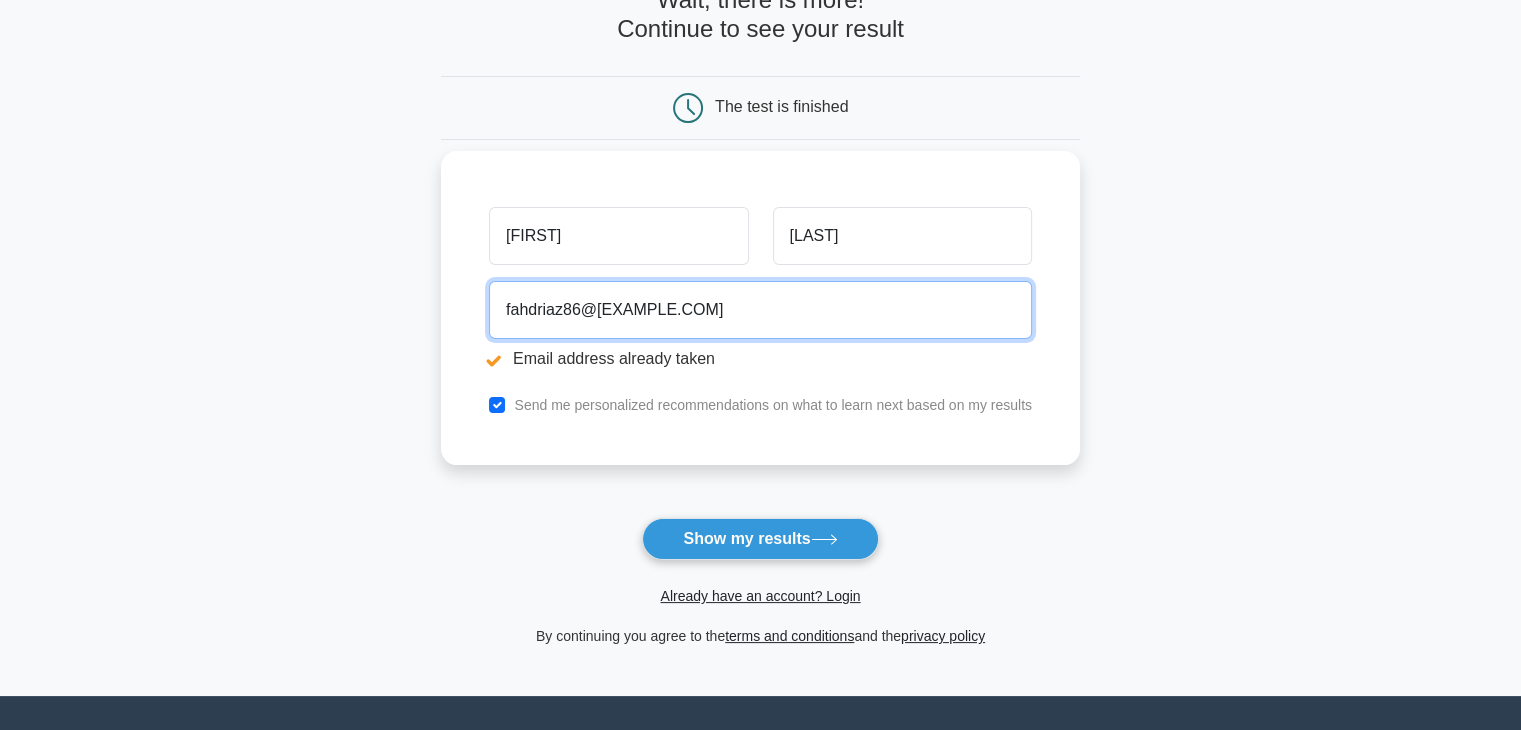 drag, startPoint x: 691, startPoint y: 304, endPoint x: 472, endPoint y: 341, distance: 222.10358 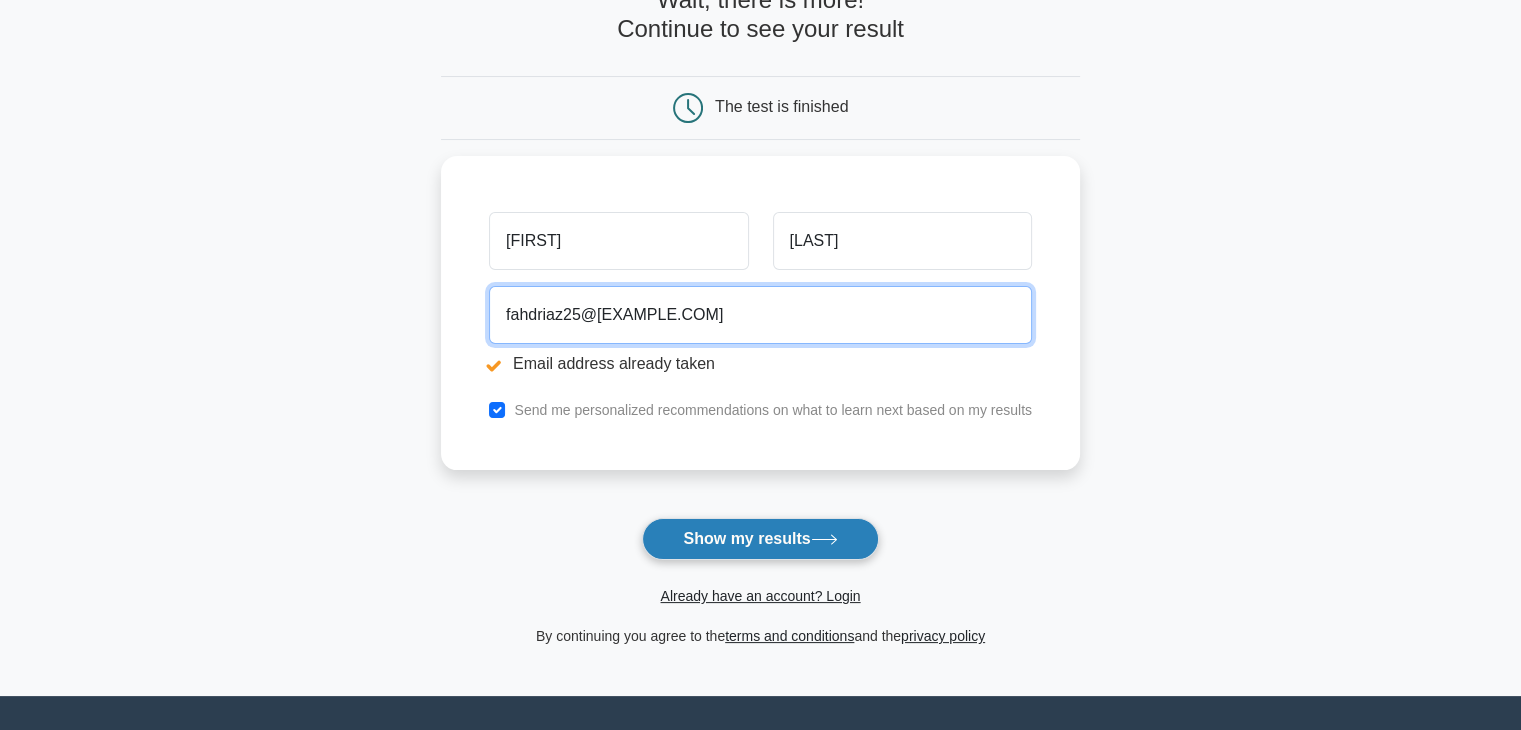 type on "fahdriaz25@gmail.com" 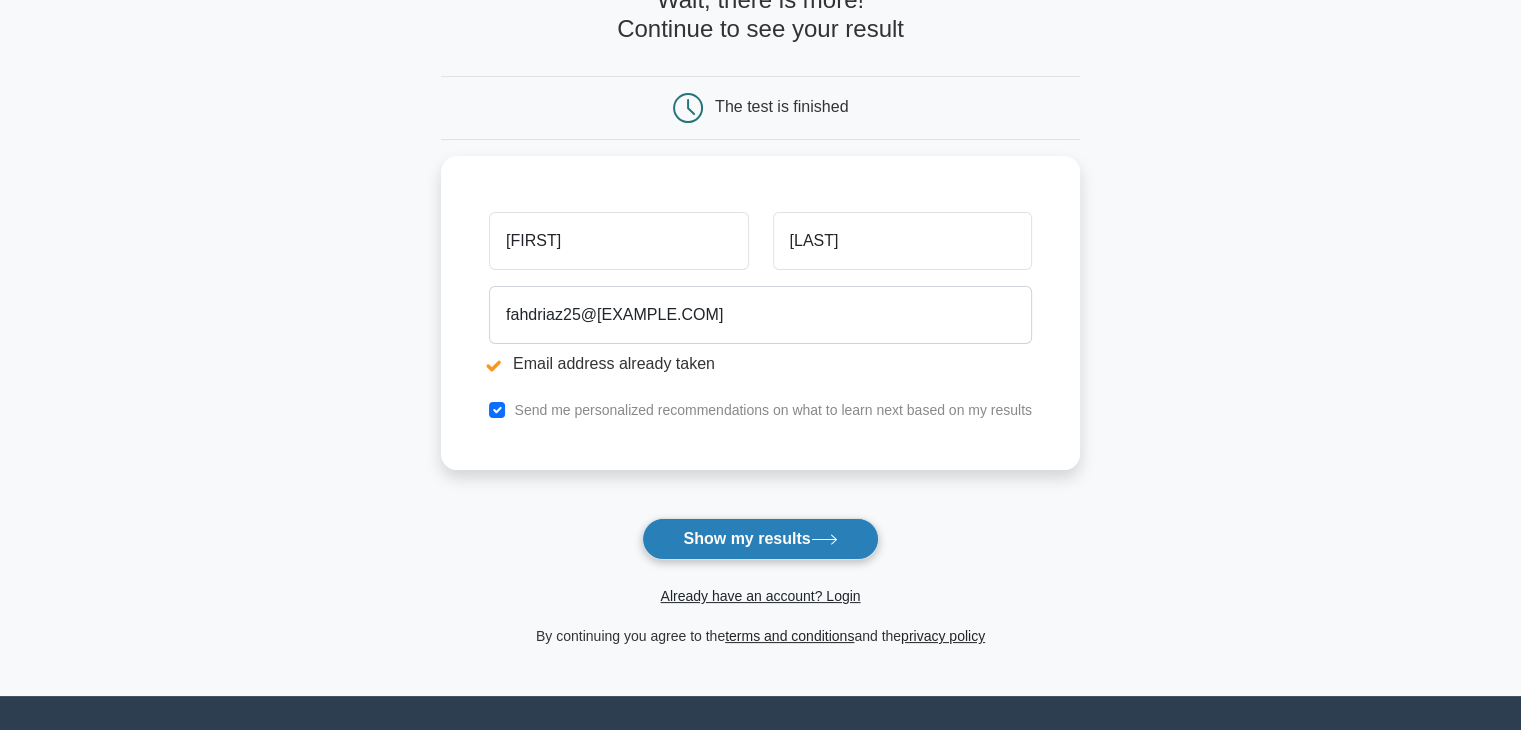 click on "Show my results" at bounding box center (760, 539) 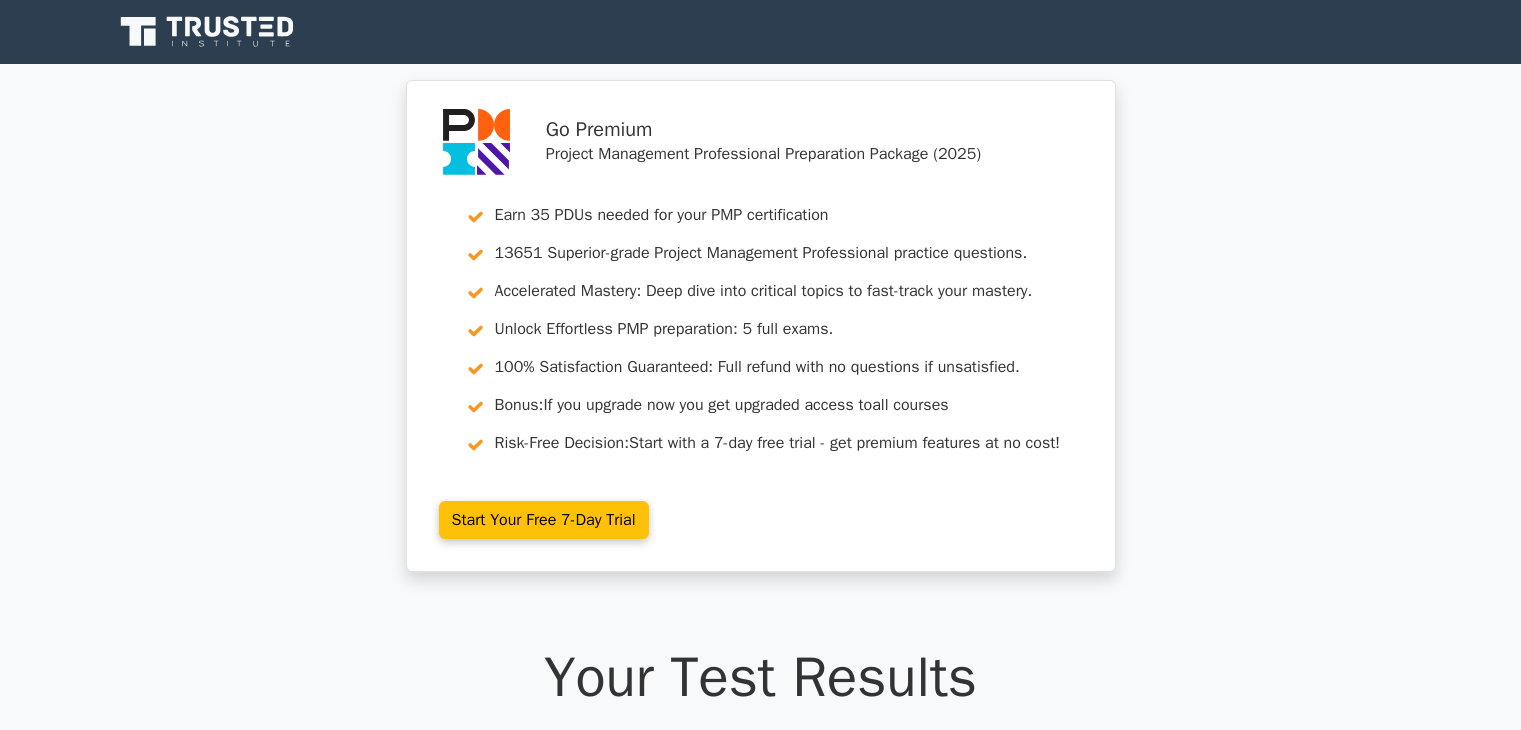 scroll, scrollTop: 0, scrollLeft: 0, axis: both 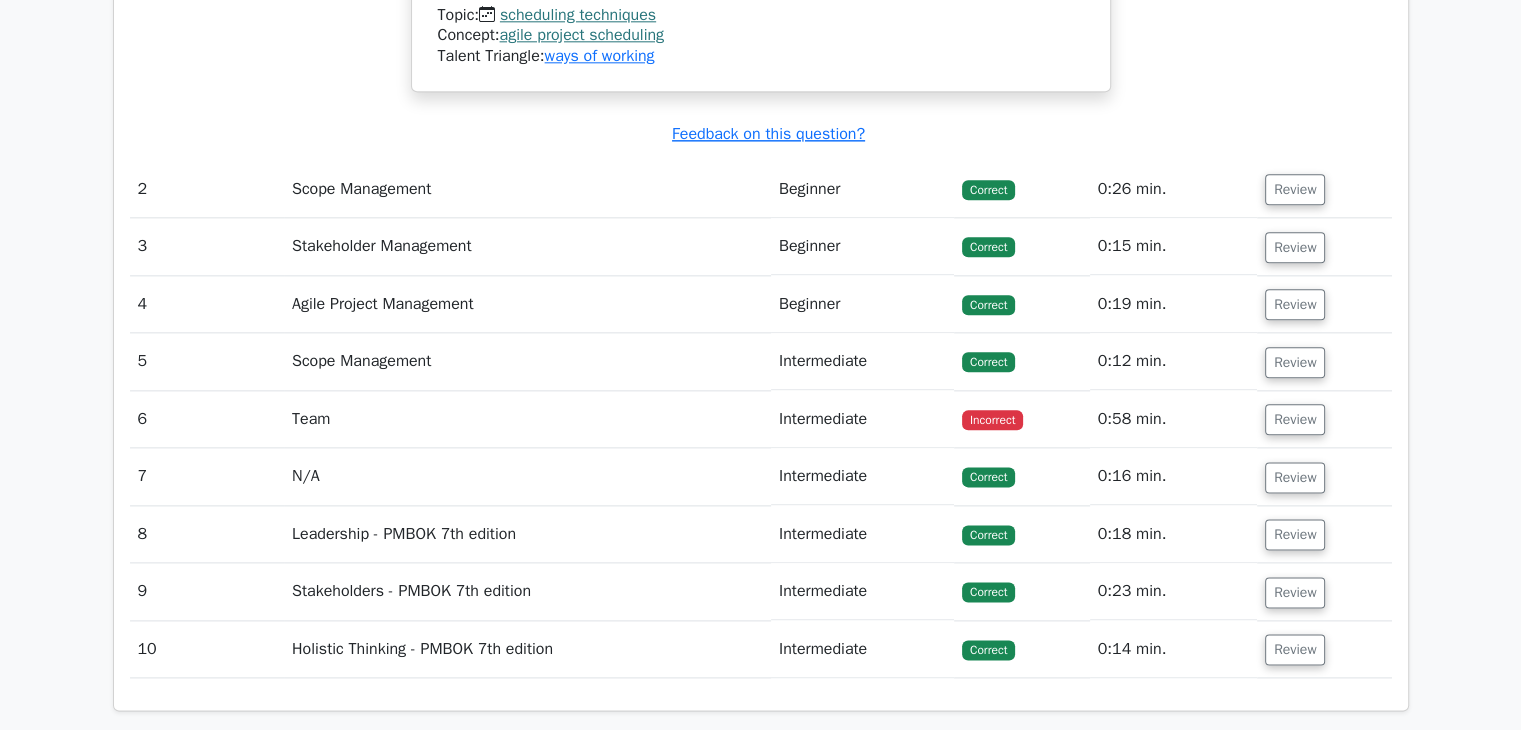 click on "Team" at bounding box center [527, 419] 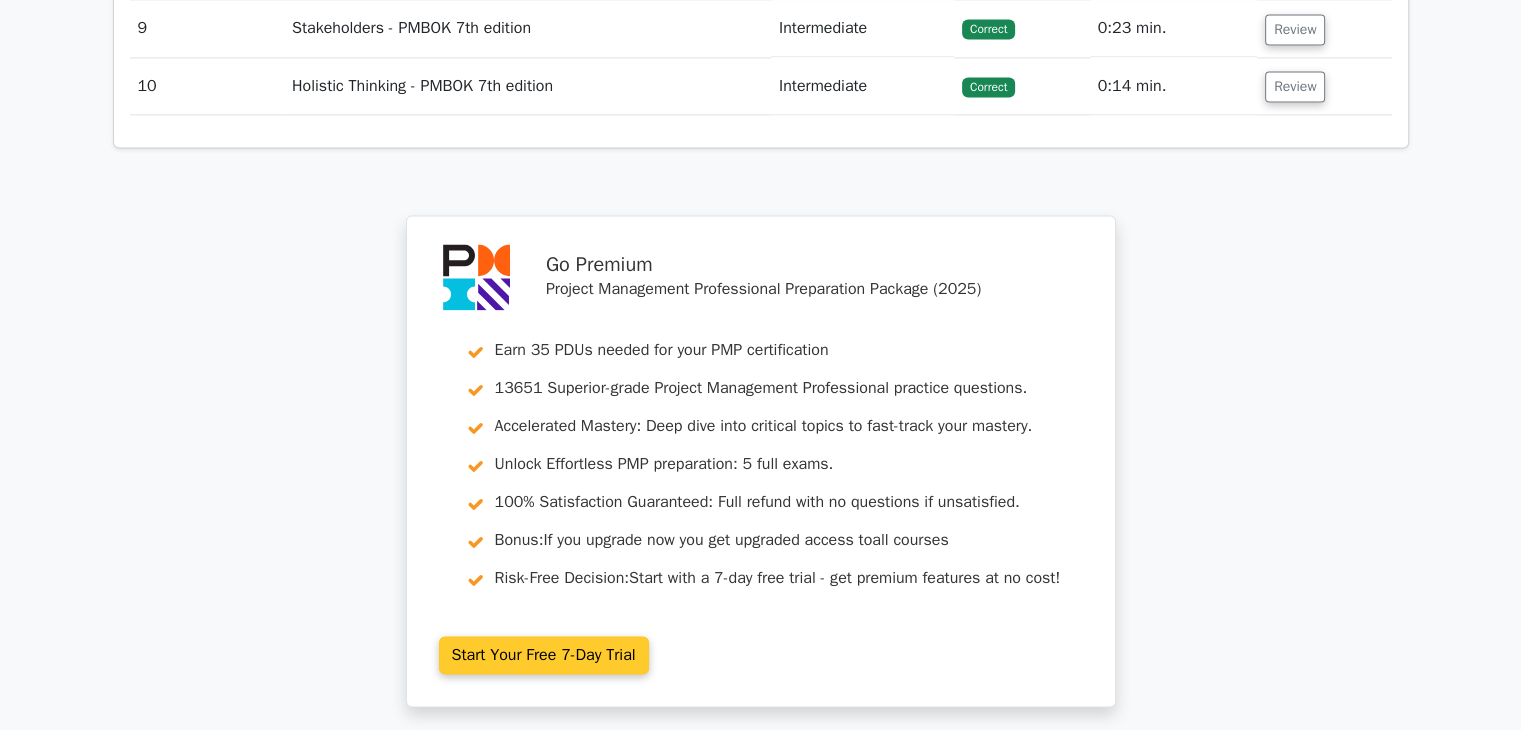 scroll, scrollTop: 3000, scrollLeft: 0, axis: vertical 